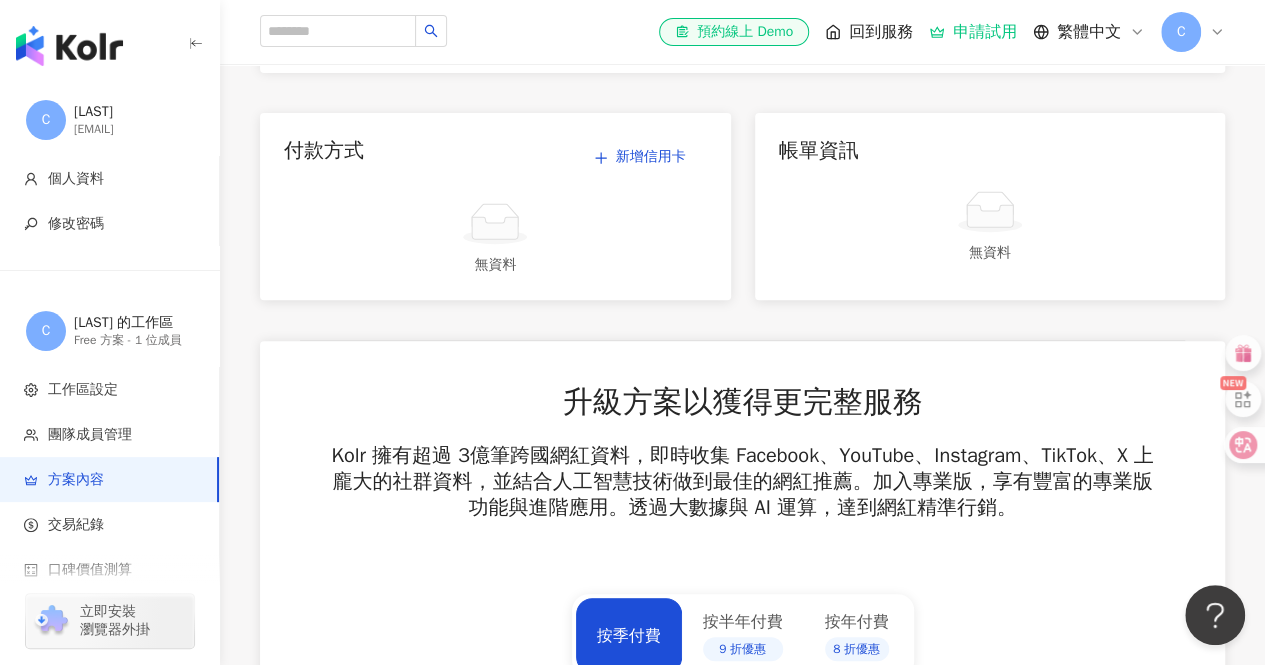 scroll, scrollTop: 0, scrollLeft: 0, axis: both 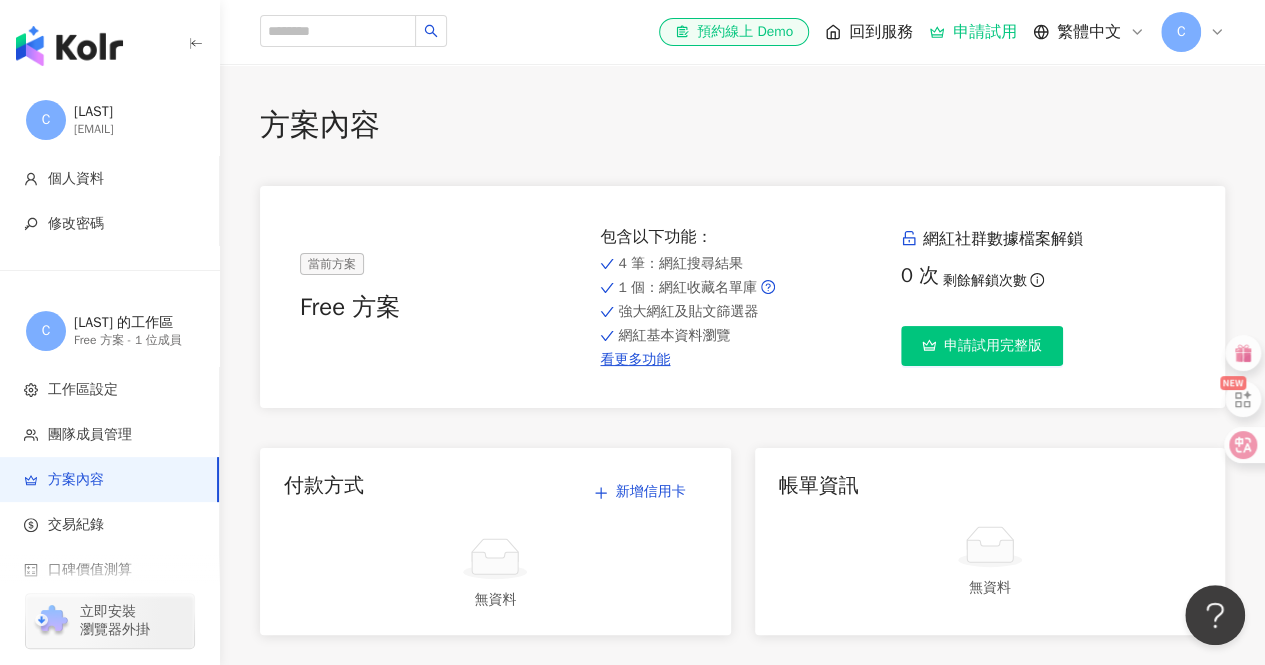 click on "申請試用完整版" at bounding box center [993, 346] 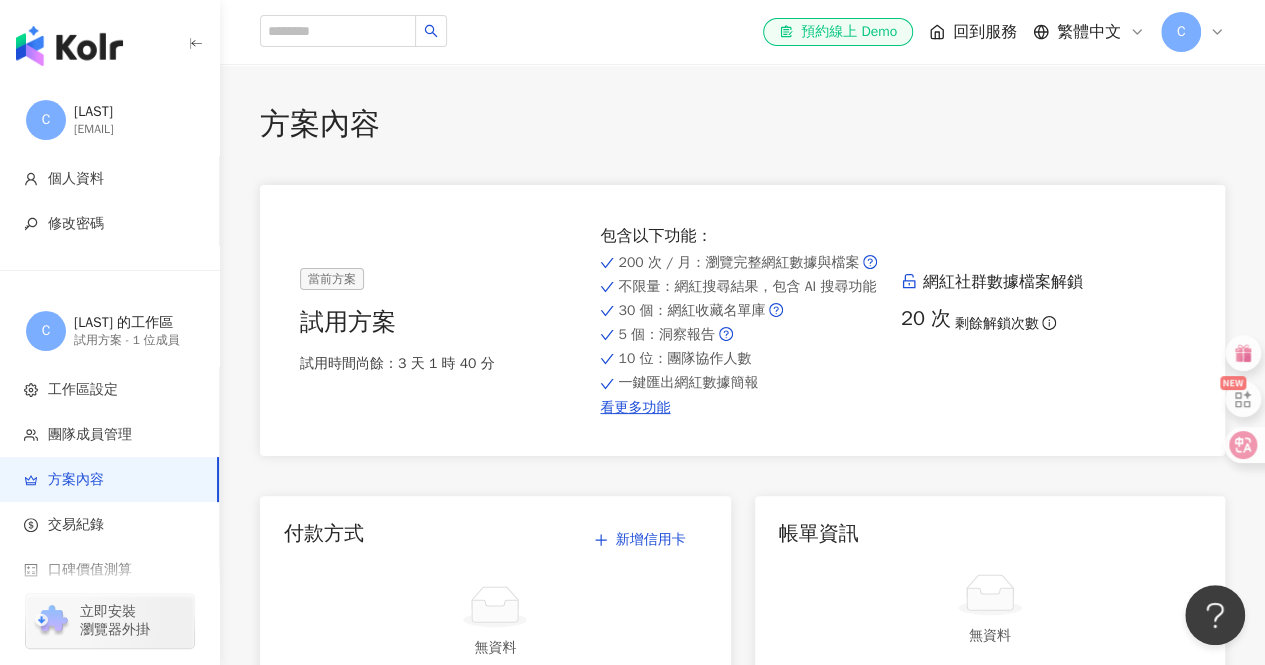 scroll, scrollTop: 0, scrollLeft: 0, axis: both 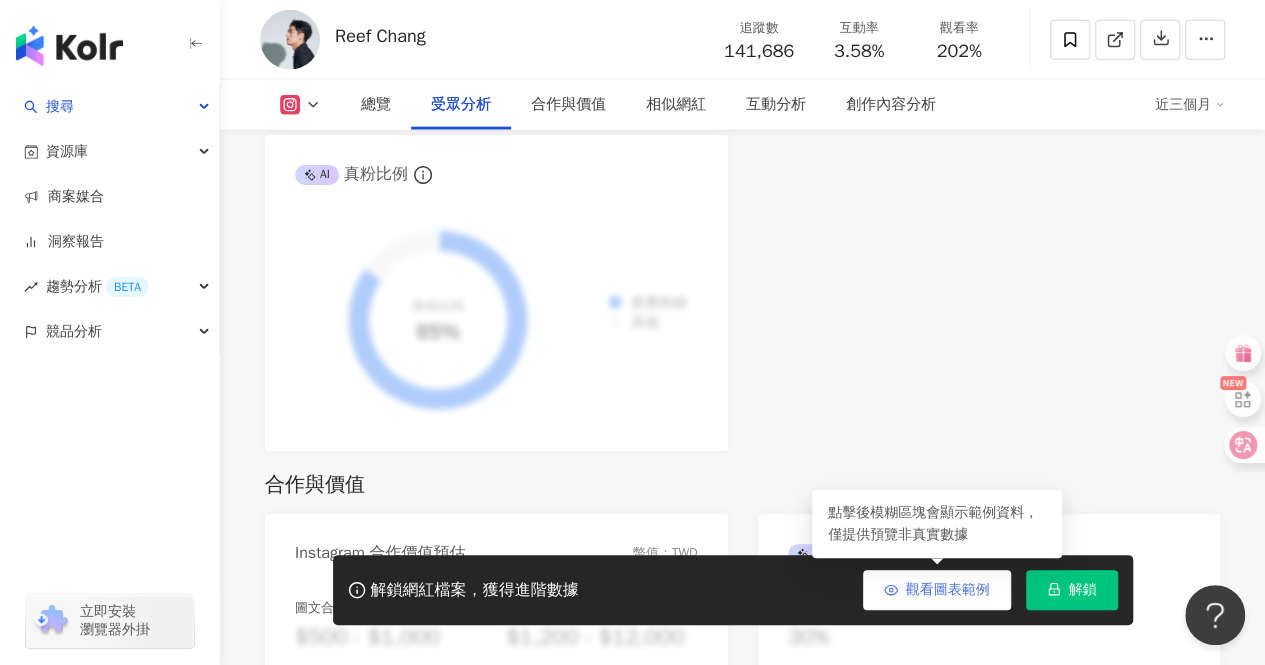 click on "觀看圖表範例" at bounding box center [948, 590] 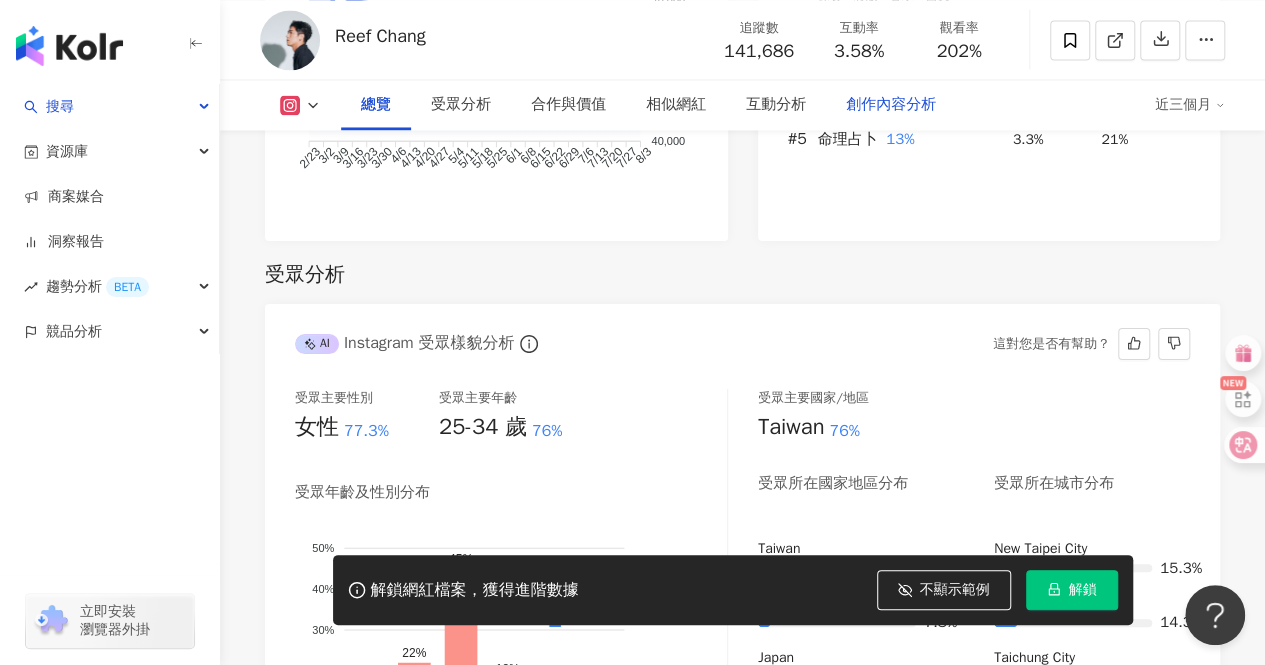scroll, scrollTop: 1634, scrollLeft: 0, axis: vertical 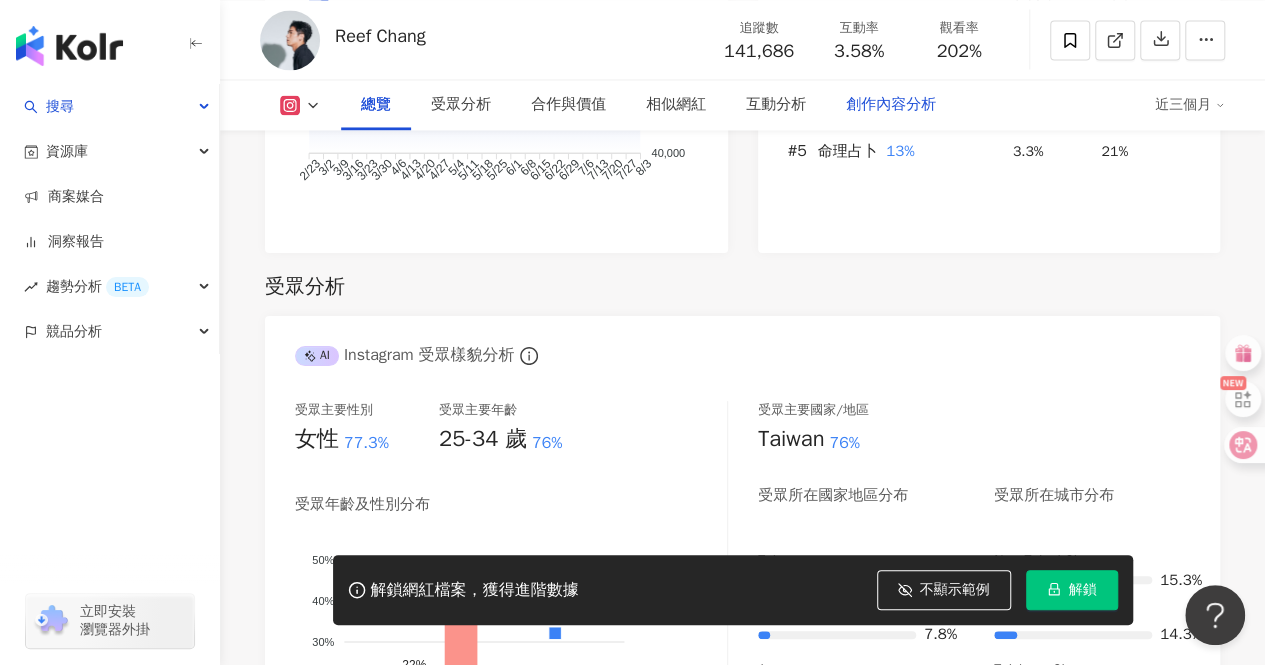 click on "創作內容分析" at bounding box center (891, 105) 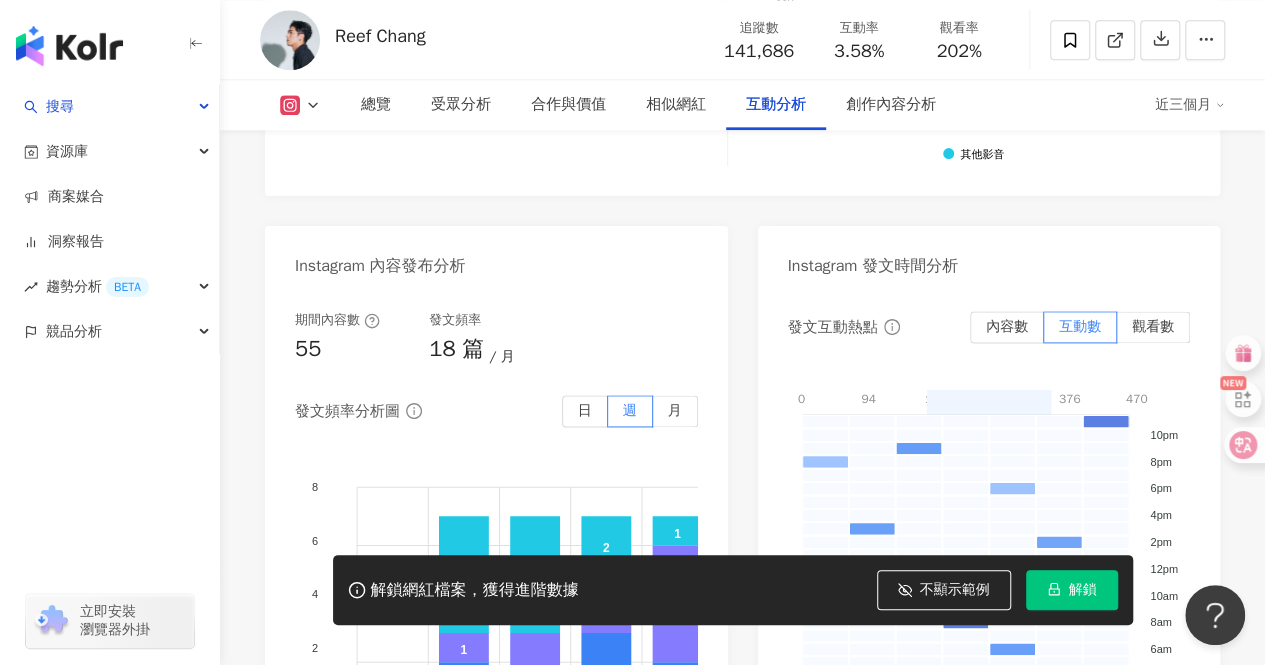 scroll, scrollTop: 4977, scrollLeft: 0, axis: vertical 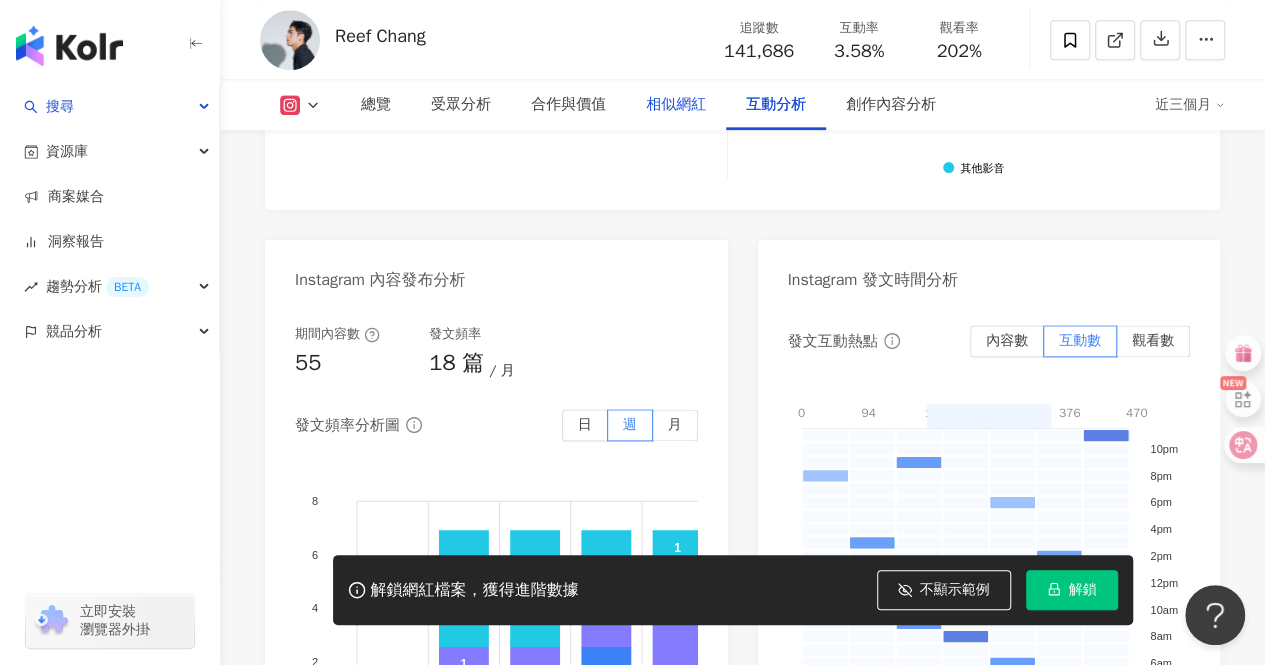 click on "相似網紅" at bounding box center [676, 105] 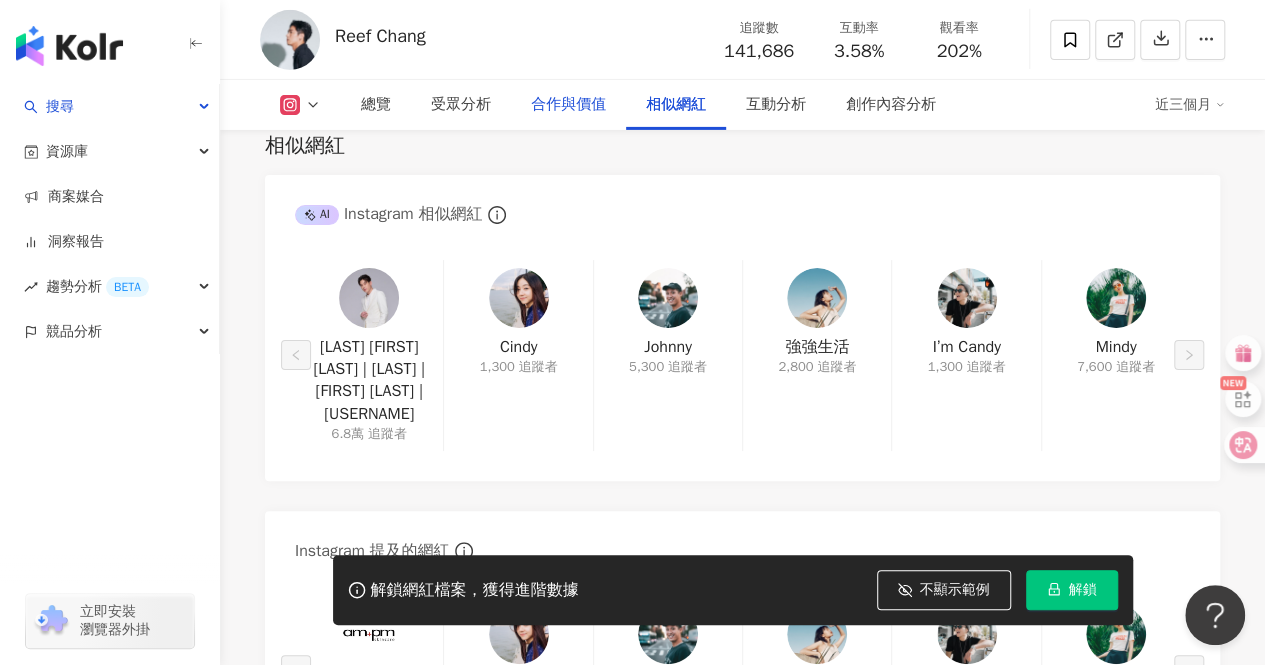 click on "合作與價值" at bounding box center (568, 105) 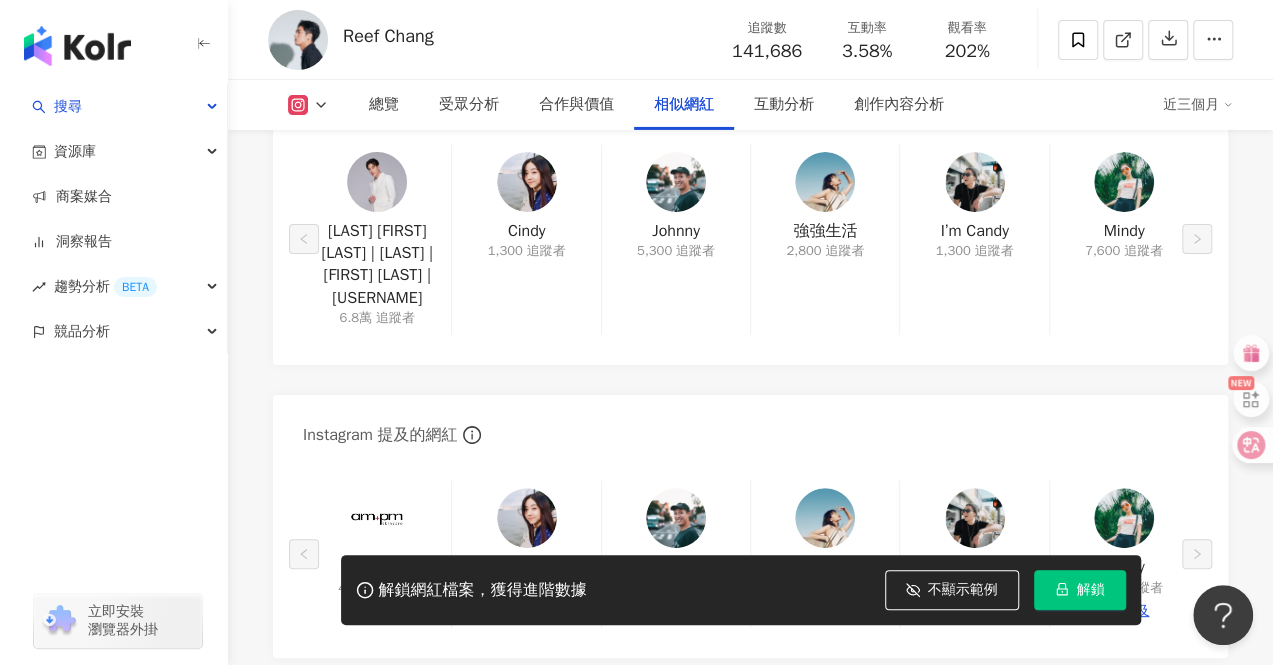 scroll, scrollTop: 3312, scrollLeft: 0, axis: vertical 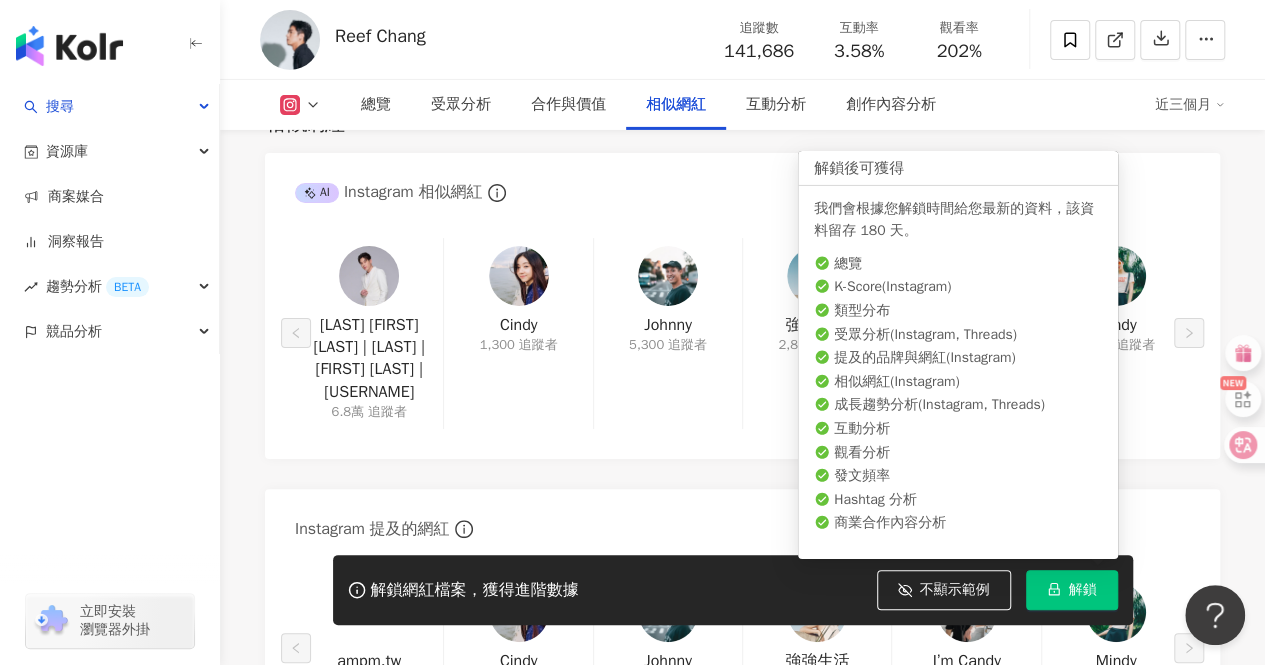 click on "解鎖" at bounding box center [1072, 590] 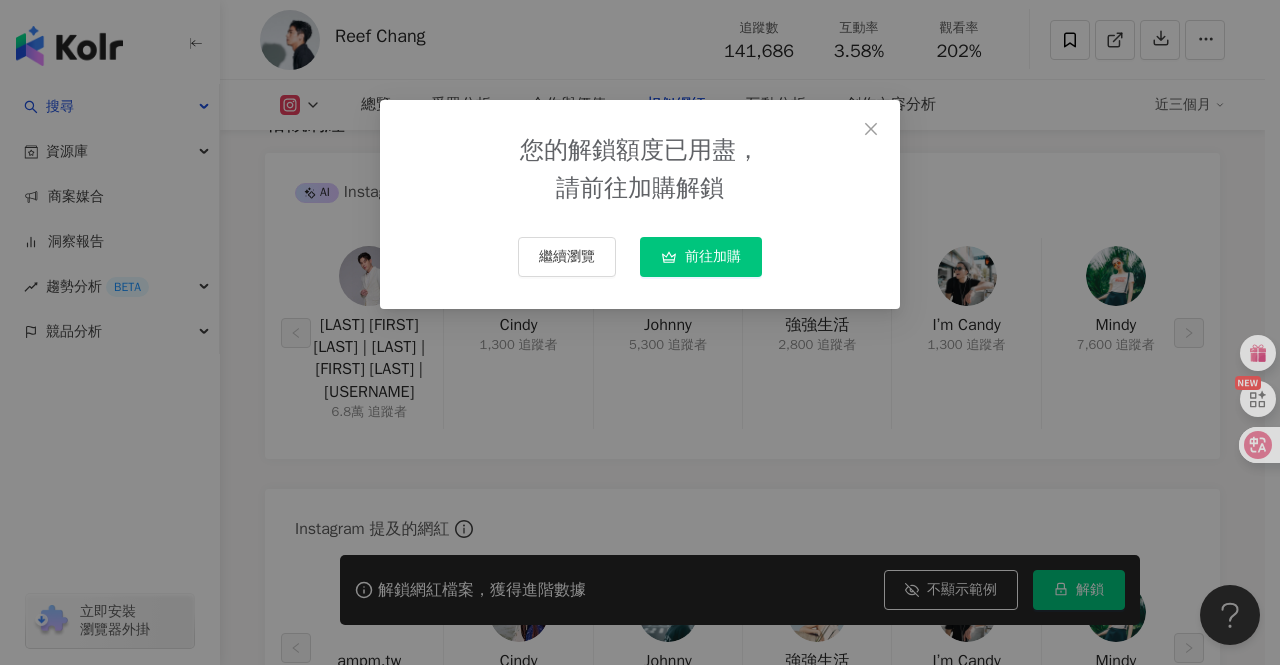 click on "前往加購" at bounding box center [713, 257] 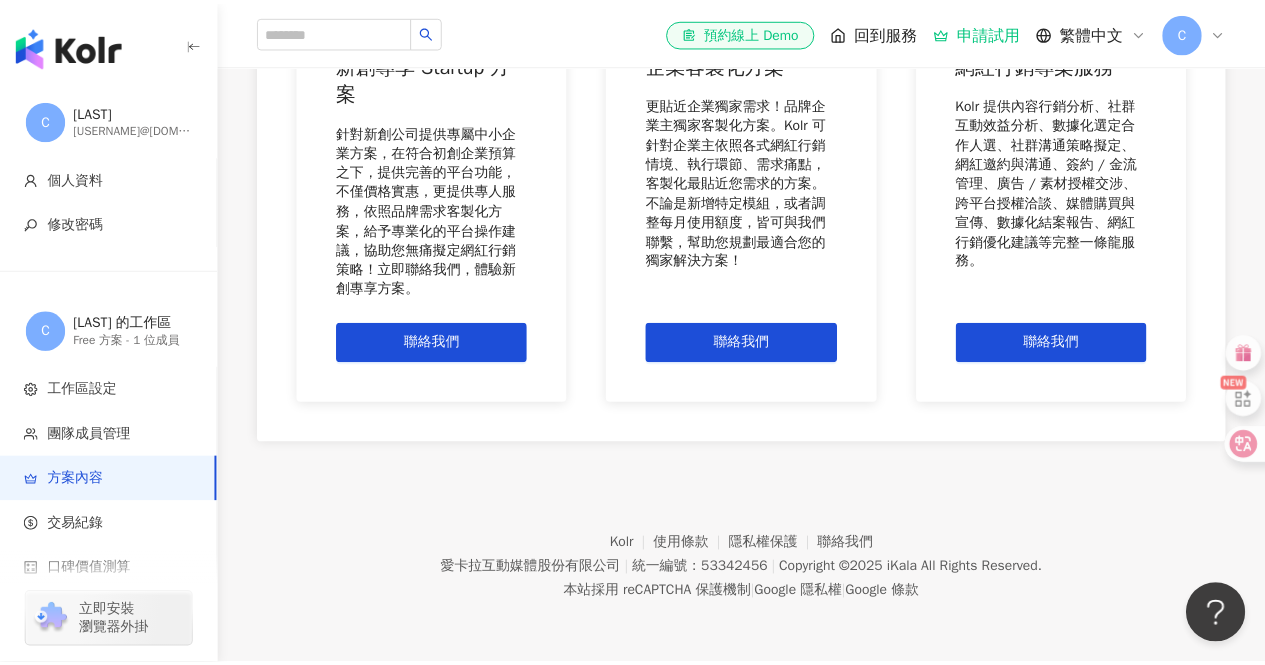 scroll, scrollTop: 0, scrollLeft: 0, axis: both 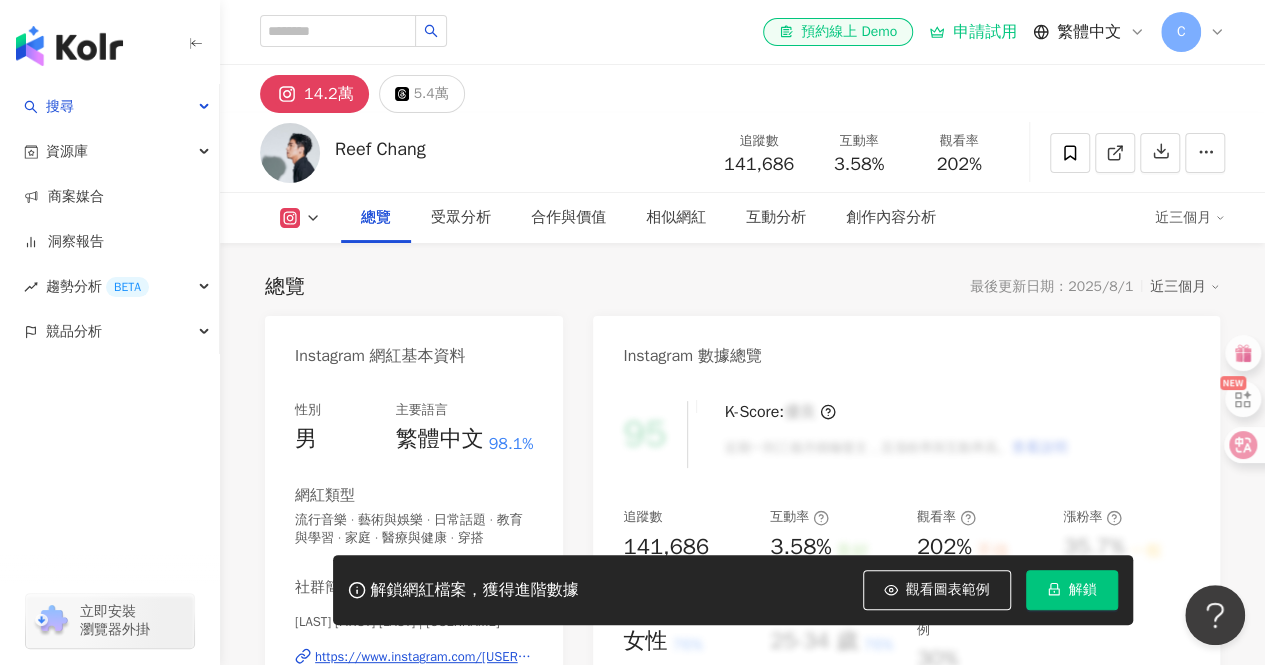 click on "解鎖" at bounding box center (1072, 590) 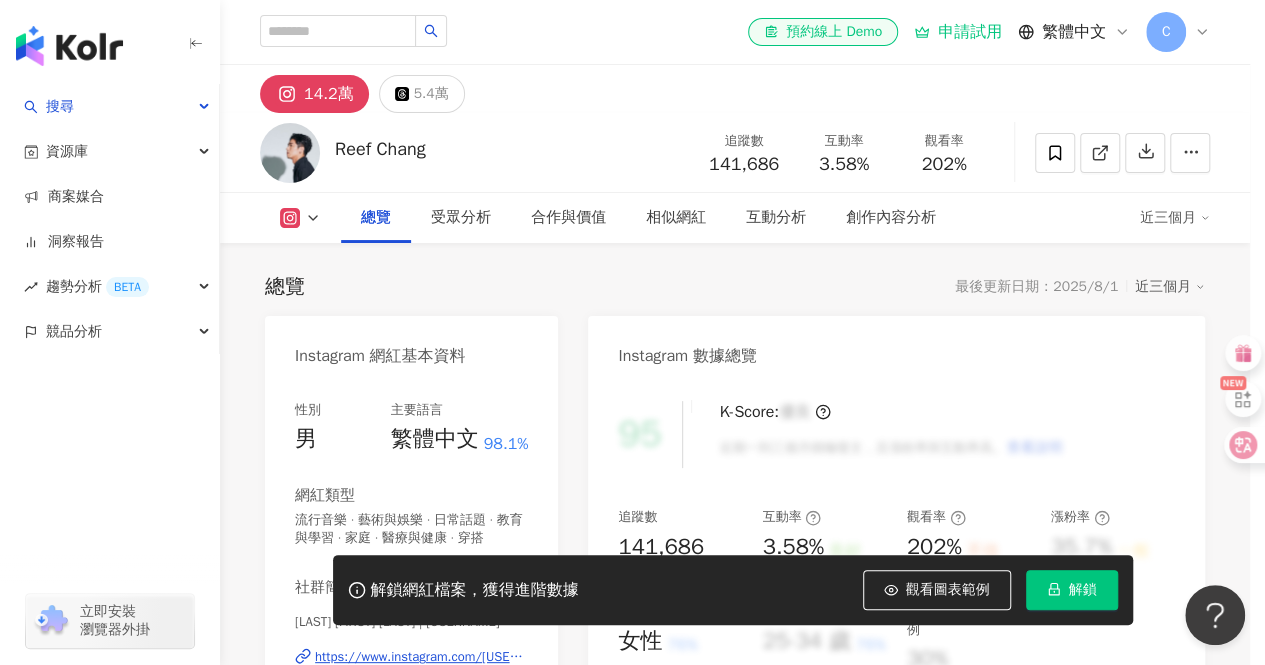 click on "您的解鎖額度已用盡， 請前往加購解鎖 繼續瀏覽 前往加購" at bounding box center (632, 332) 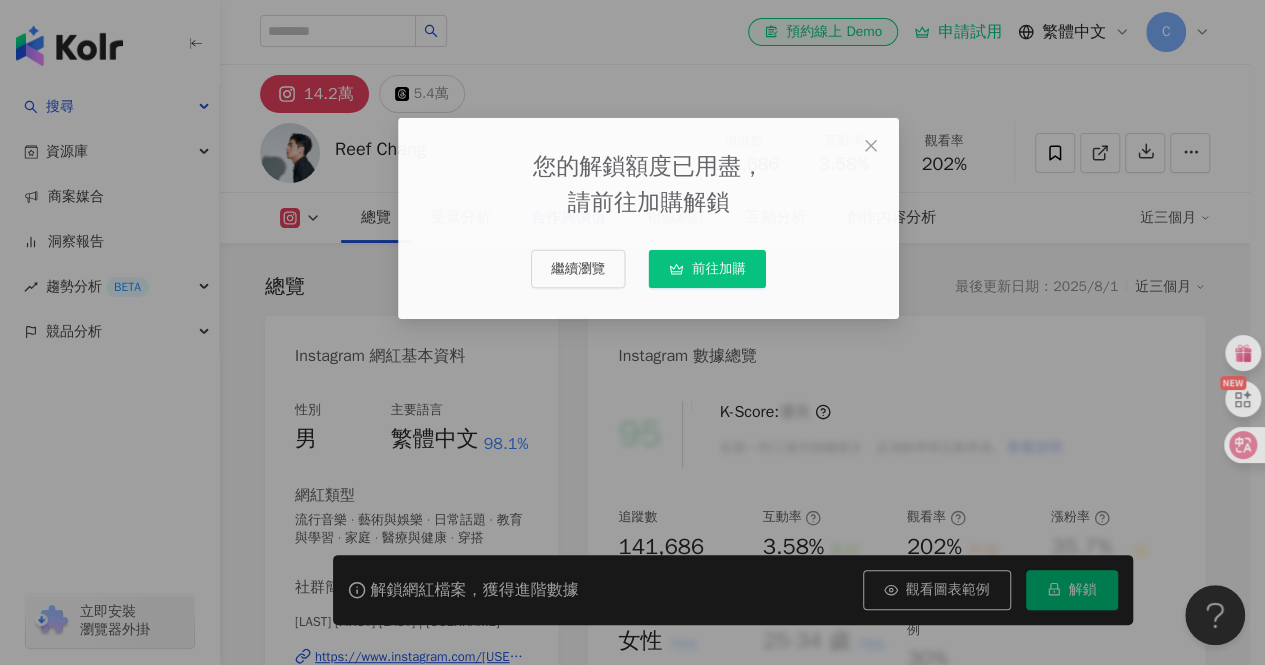 scroll, scrollTop: 2723, scrollLeft: 0, axis: vertical 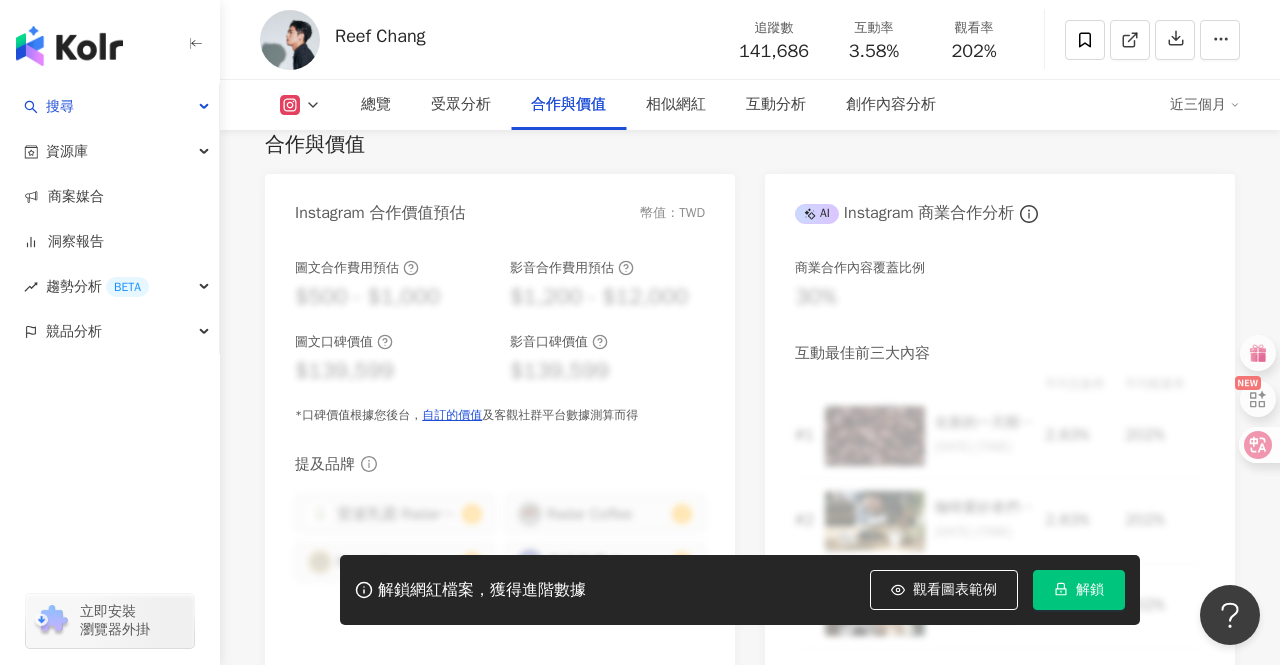 drag, startPoint x: 1070, startPoint y: 591, endPoint x: 1096, endPoint y: 592, distance: 26.019224 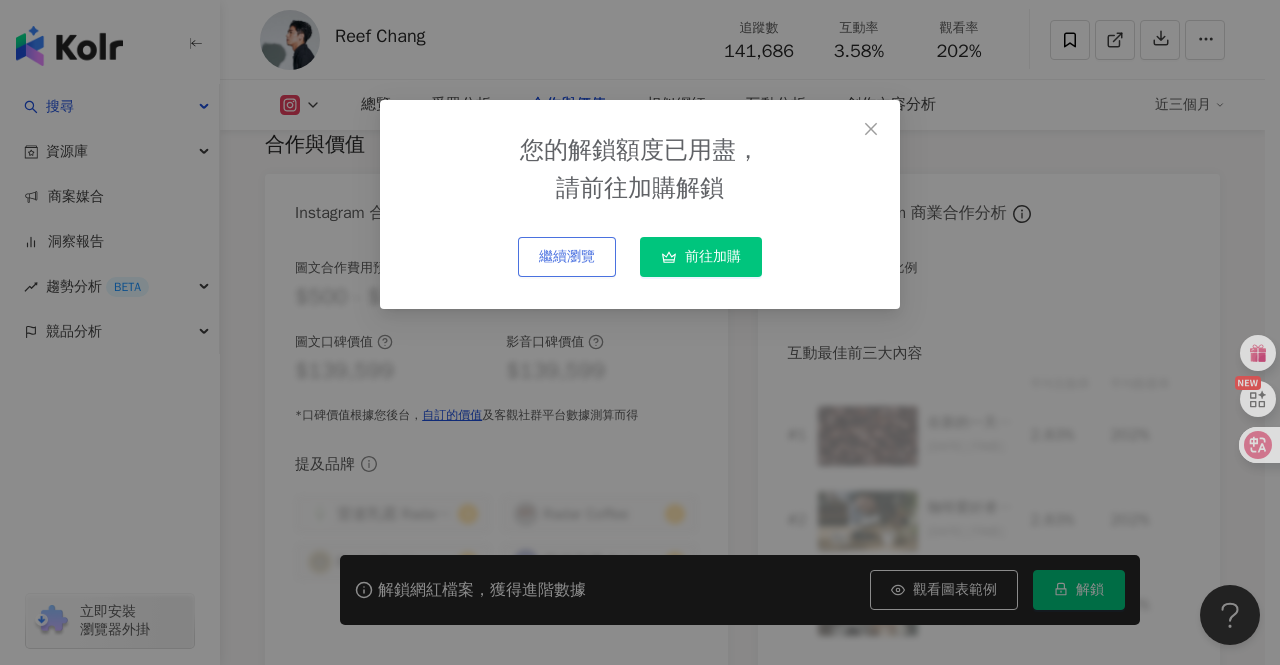 click on "繼續瀏覽" at bounding box center (567, 257) 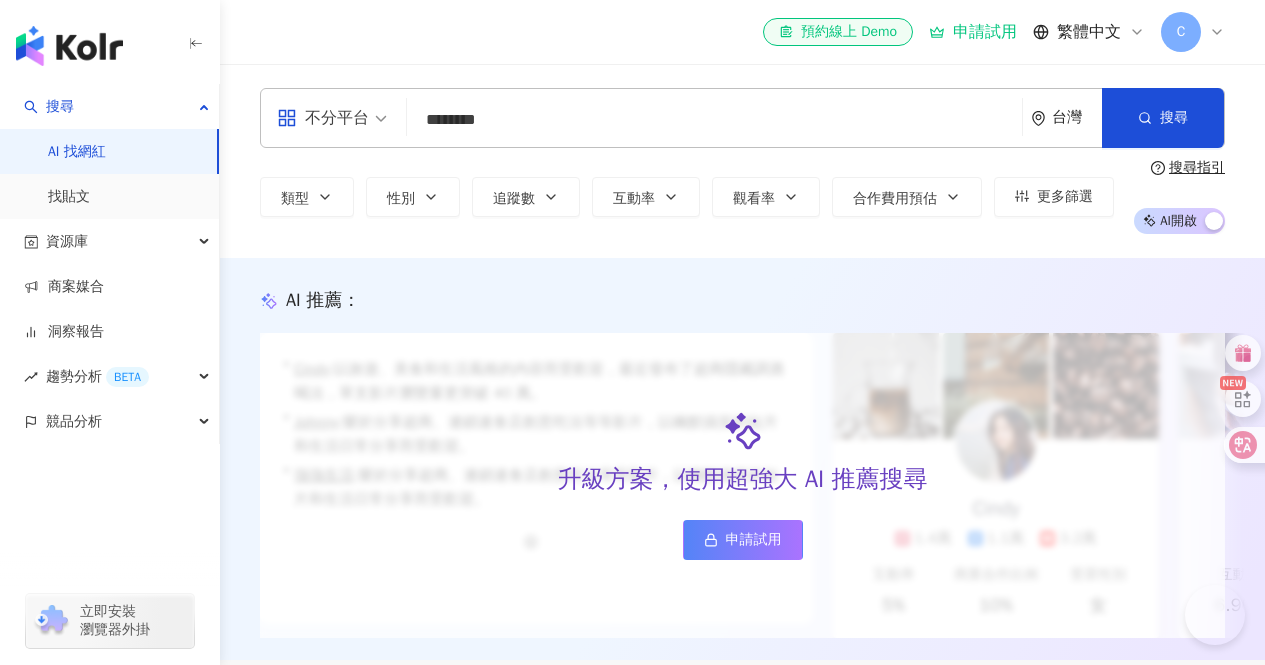 scroll, scrollTop: 572, scrollLeft: 0, axis: vertical 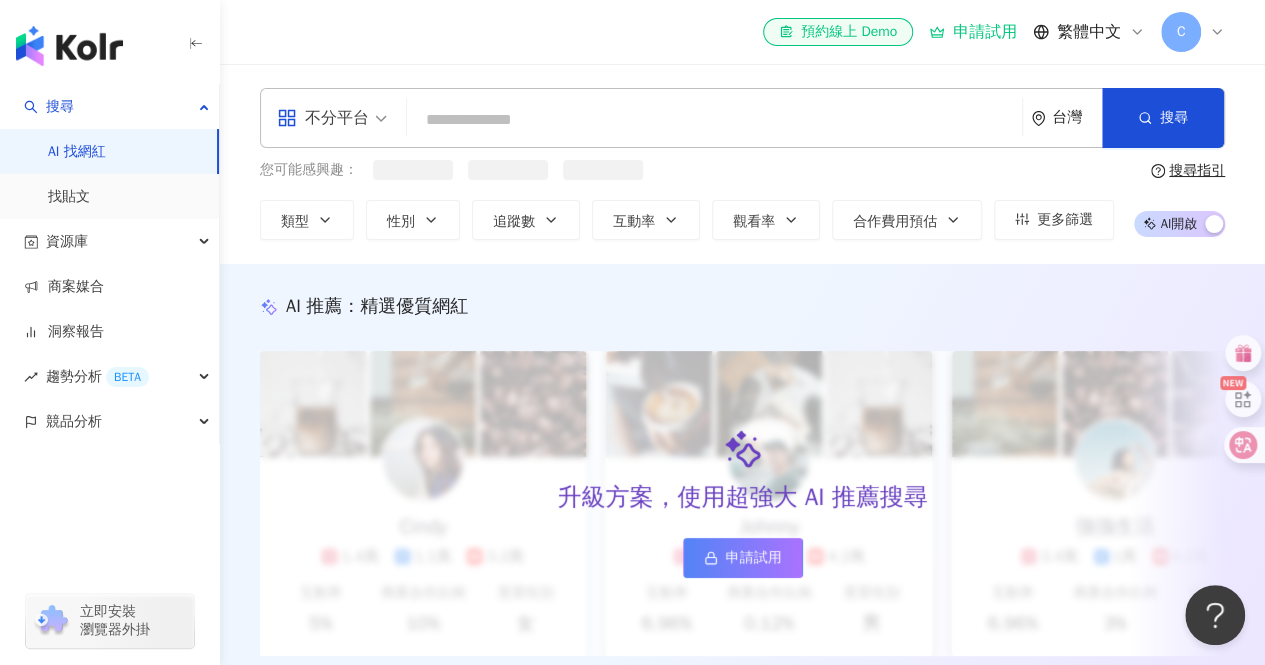 type 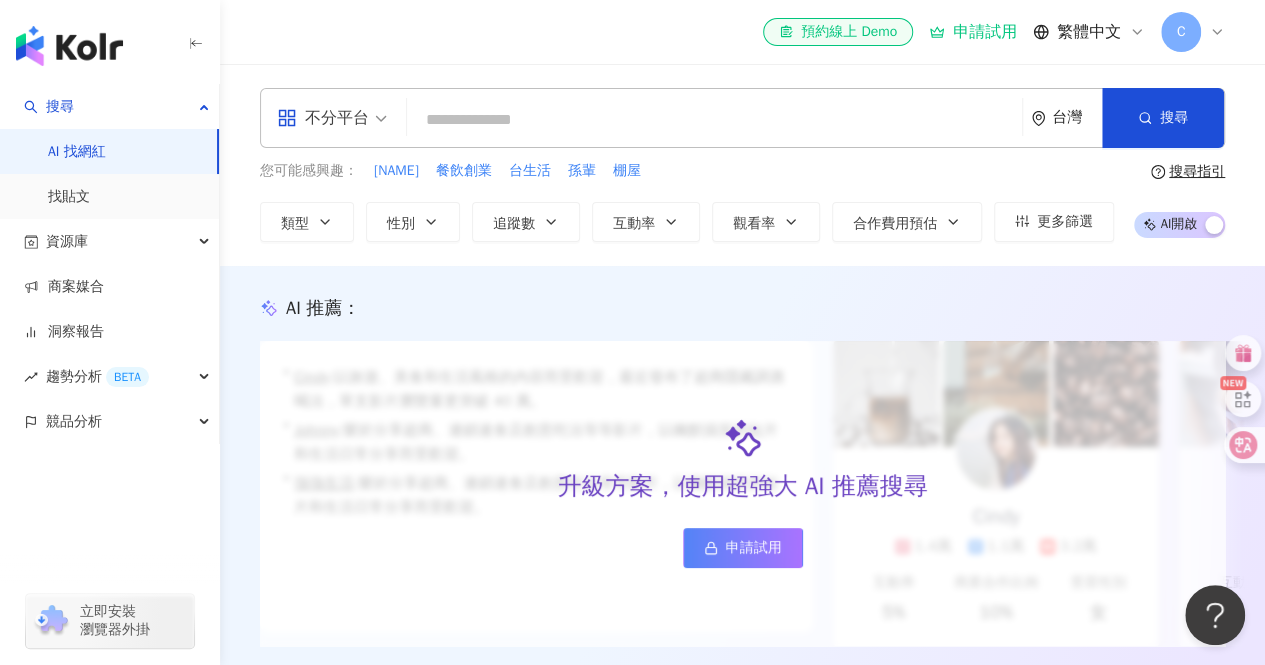 click at bounding box center [714, 120] 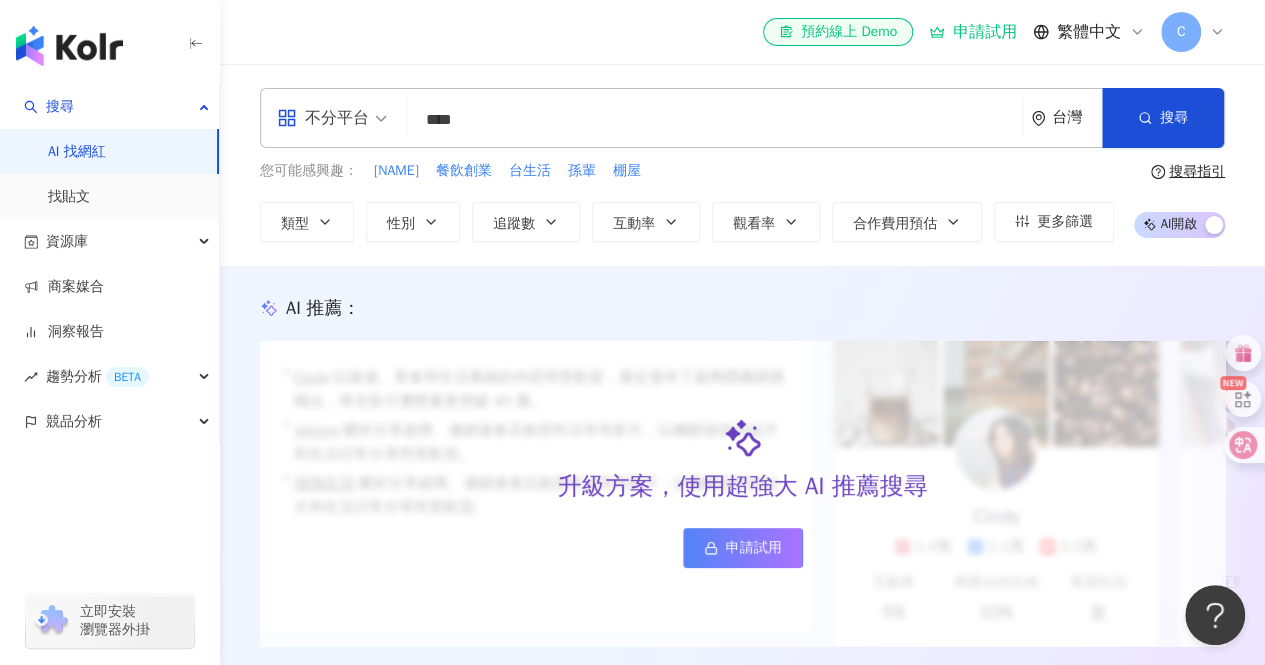 type on "**" 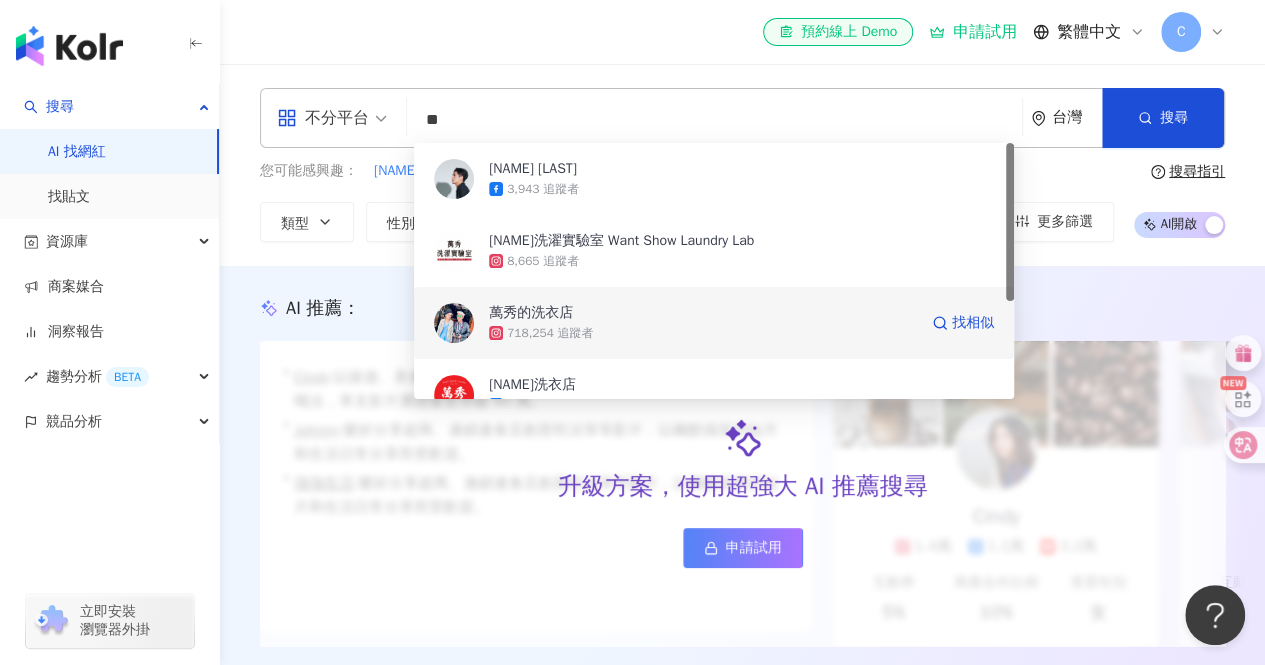 click on "萬秀的洗衣店" at bounding box center [703, 313] 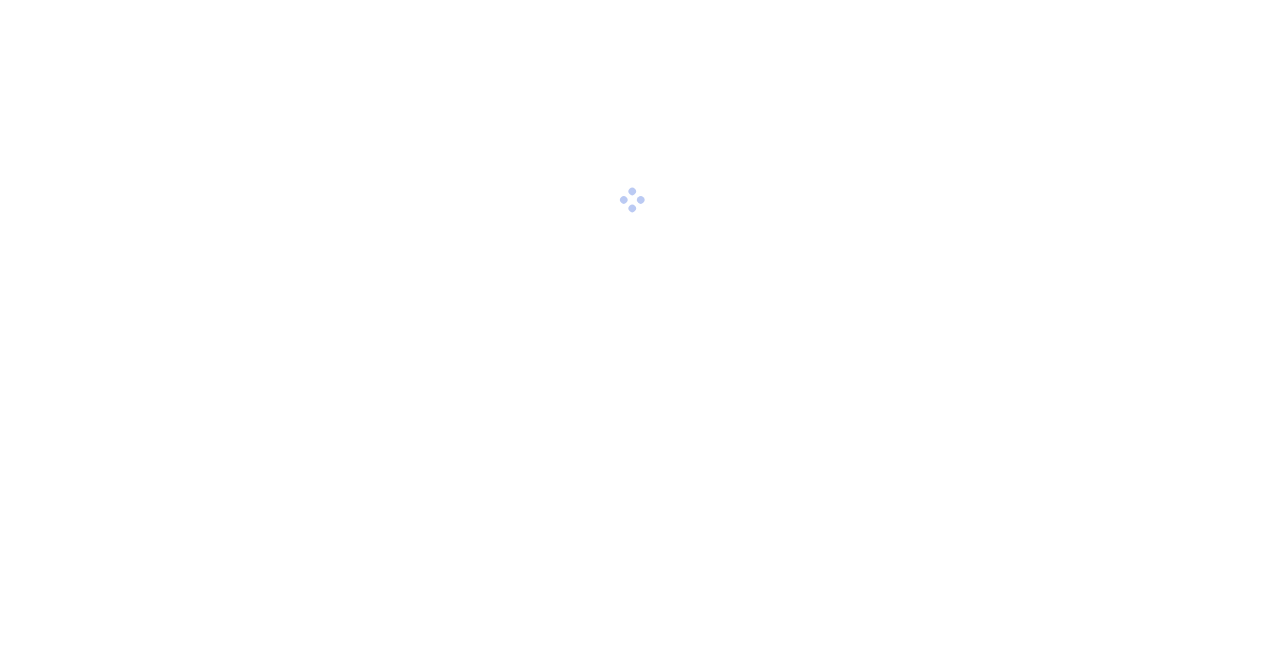 scroll, scrollTop: 0, scrollLeft: 0, axis: both 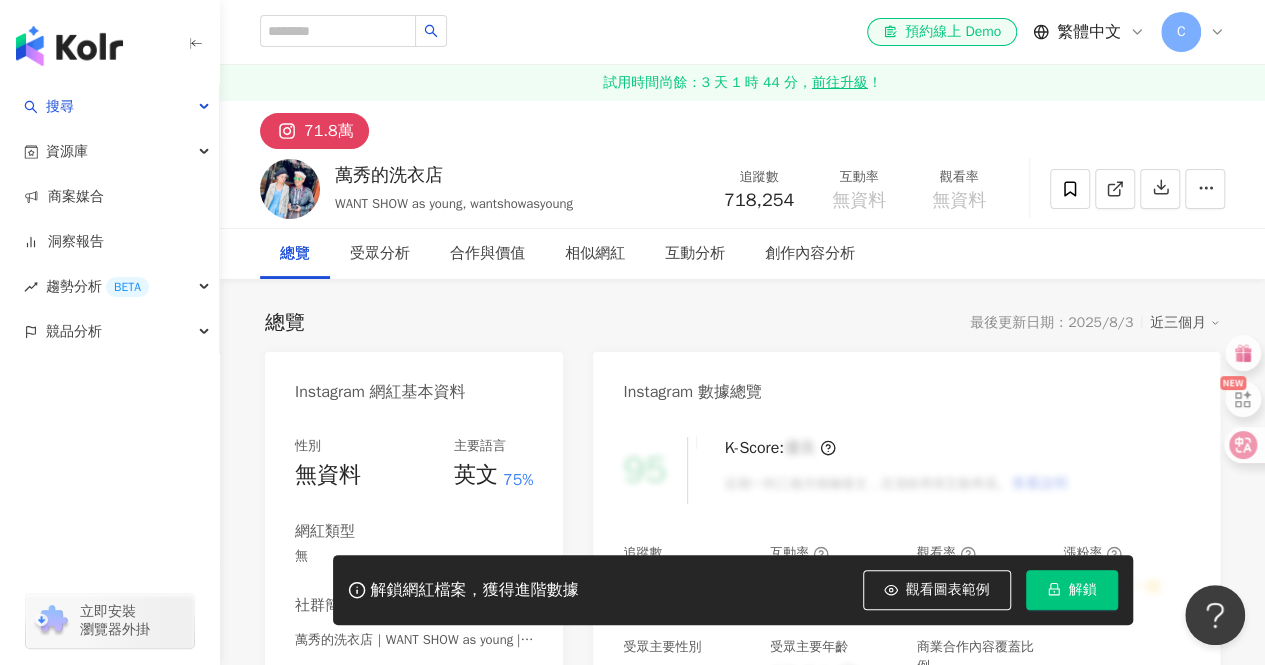 click on "解鎖" at bounding box center [1083, 590] 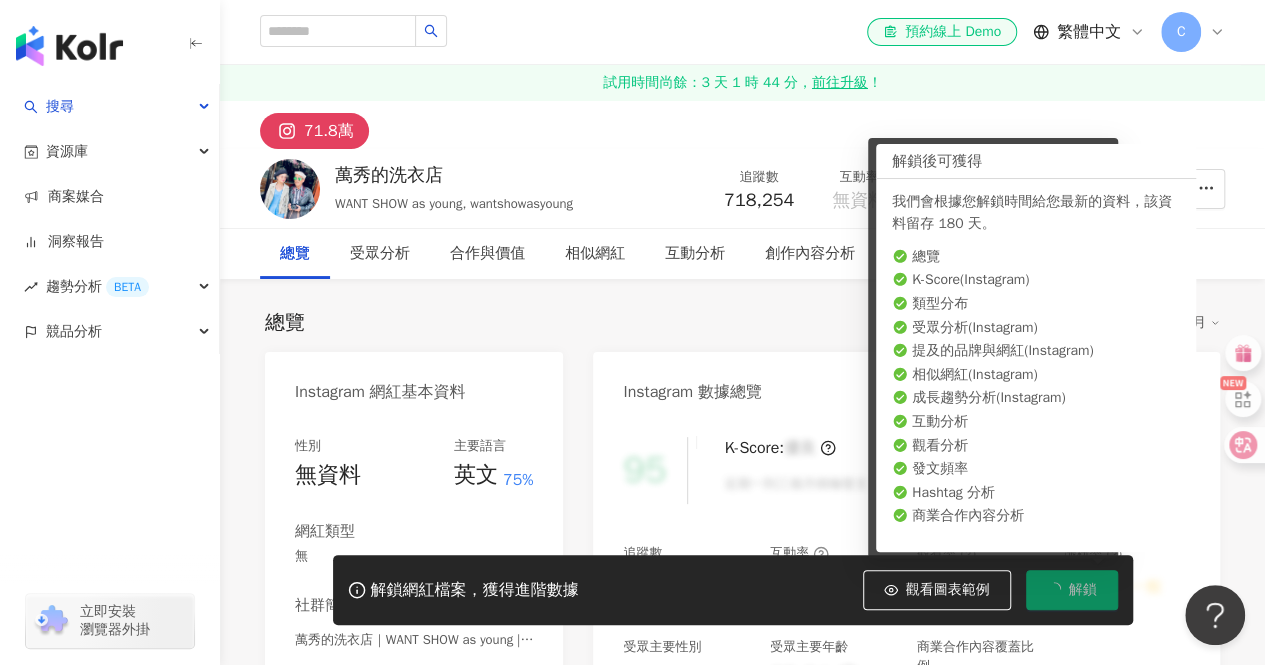 click on "解鎖" at bounding box center (1083, 590) 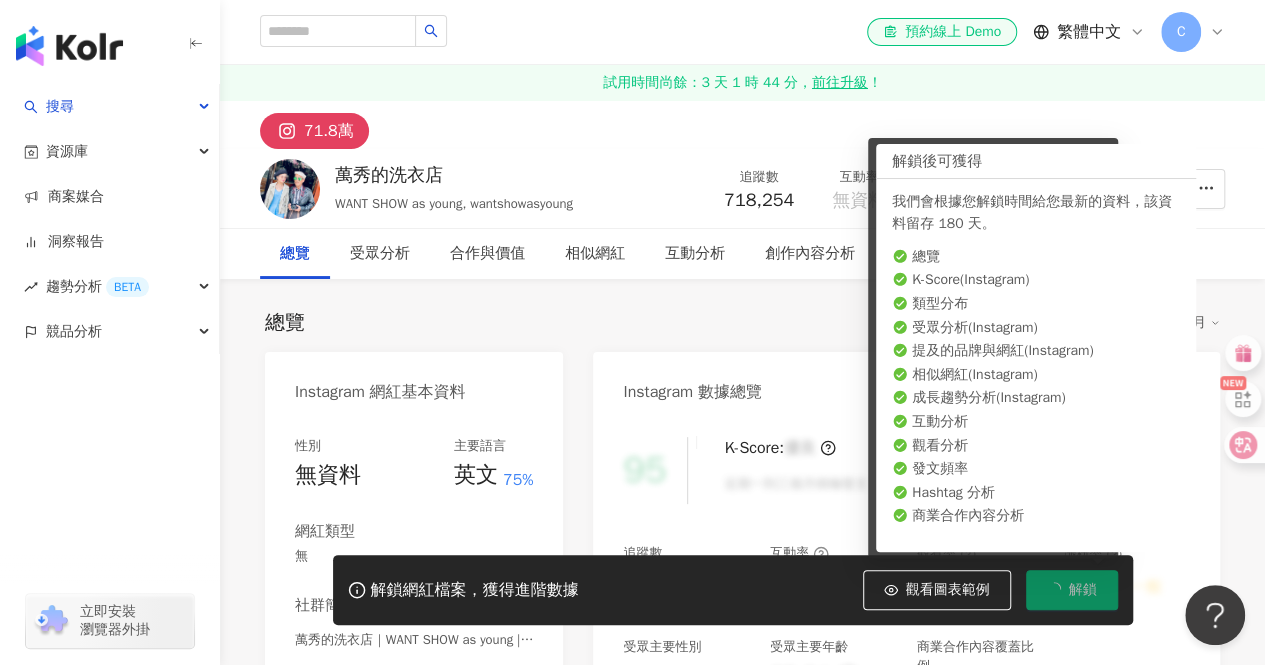 click on "Instagram 數據總覽" at bounding box center [906, 384] 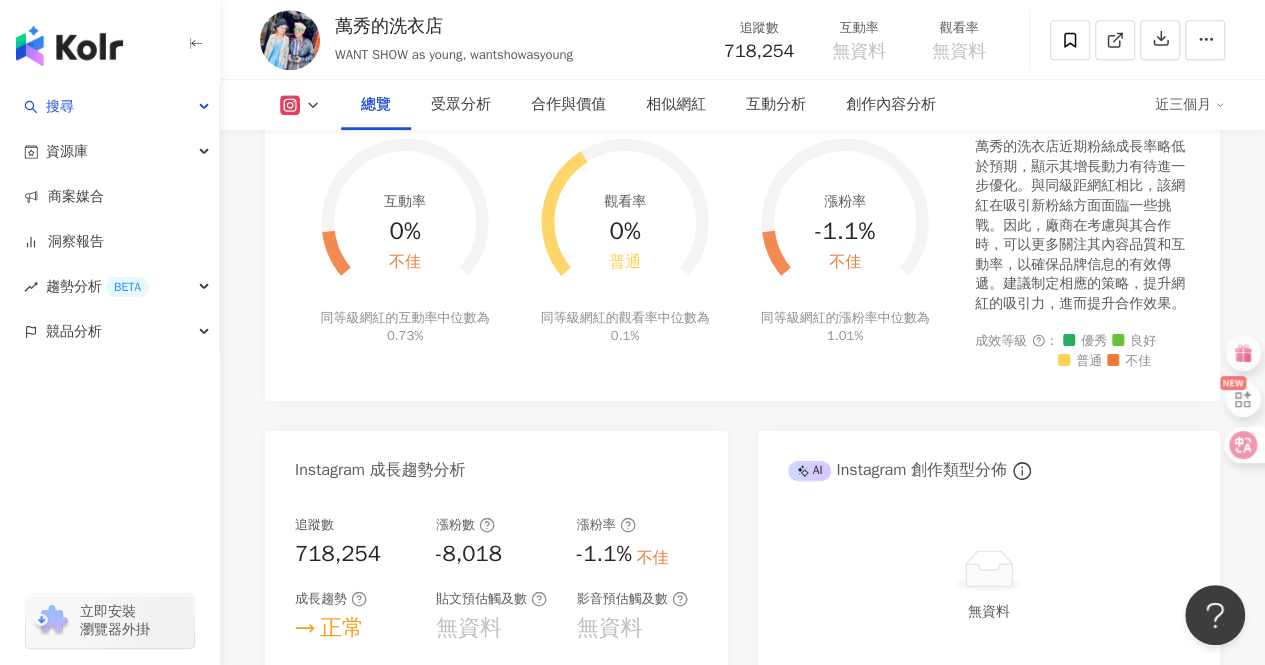 scroll, scrollTop: 845, scrollLeft: 0, axis: vertical 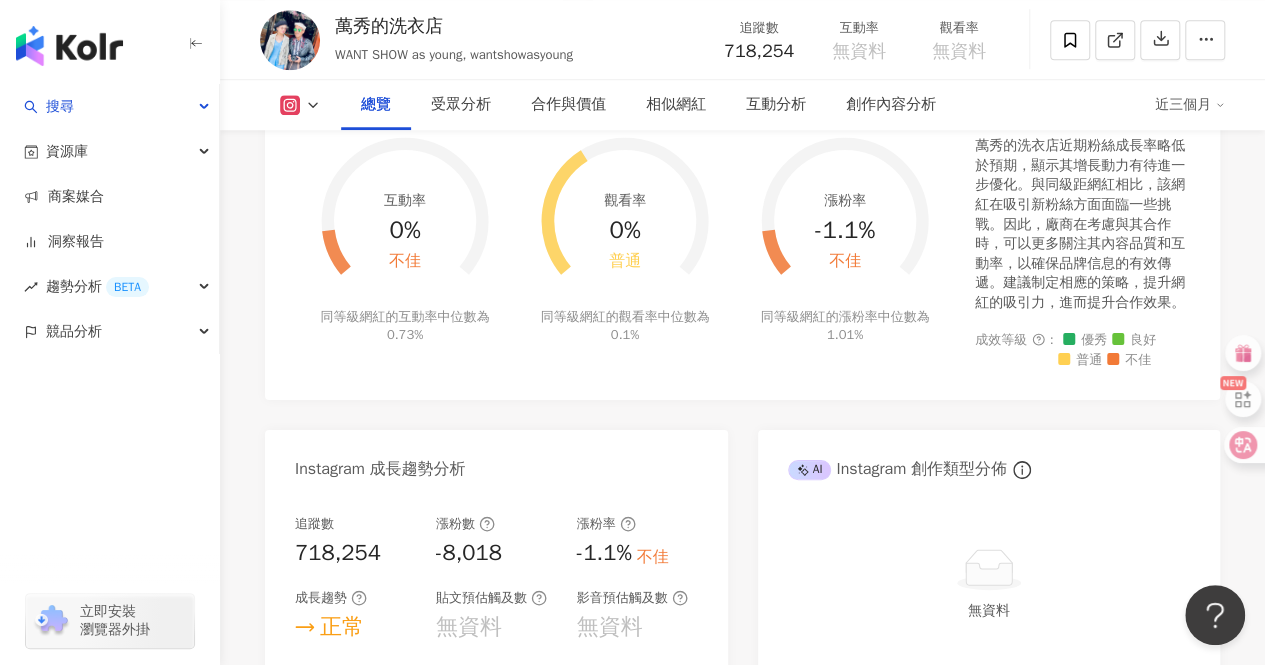 click on "近三個月" at bounding box center [1190, 105] 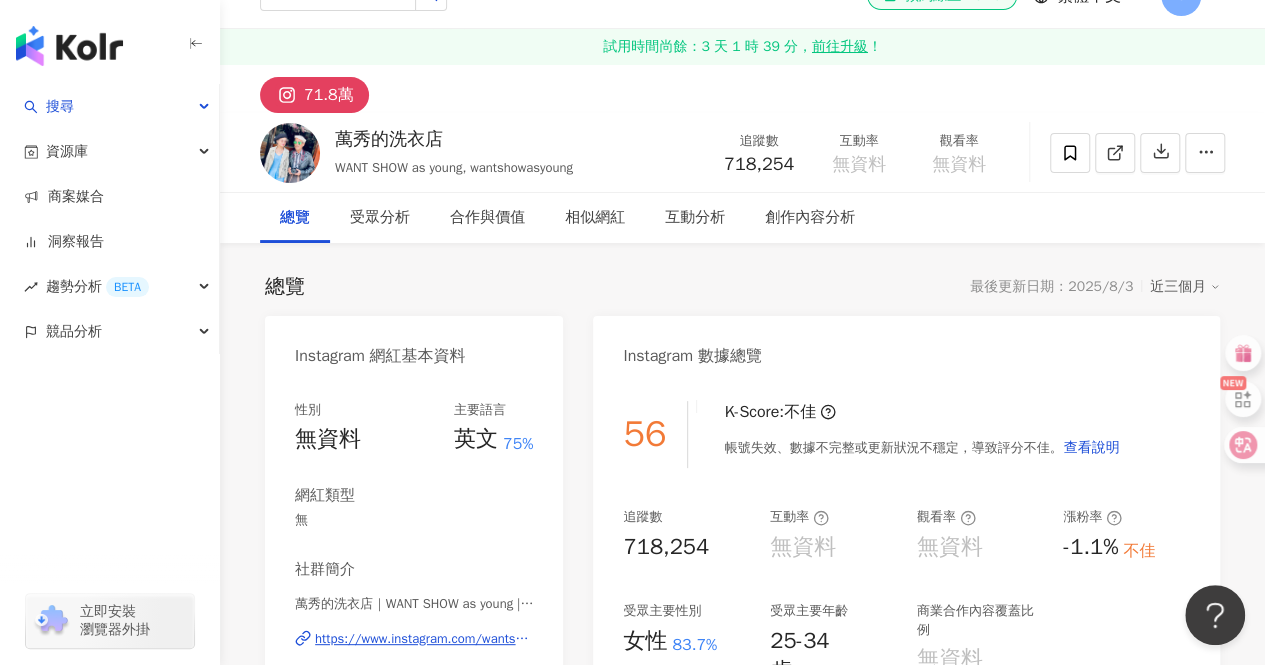 scroll, scrollTop: 0, scrollLeft: 0, axis: both 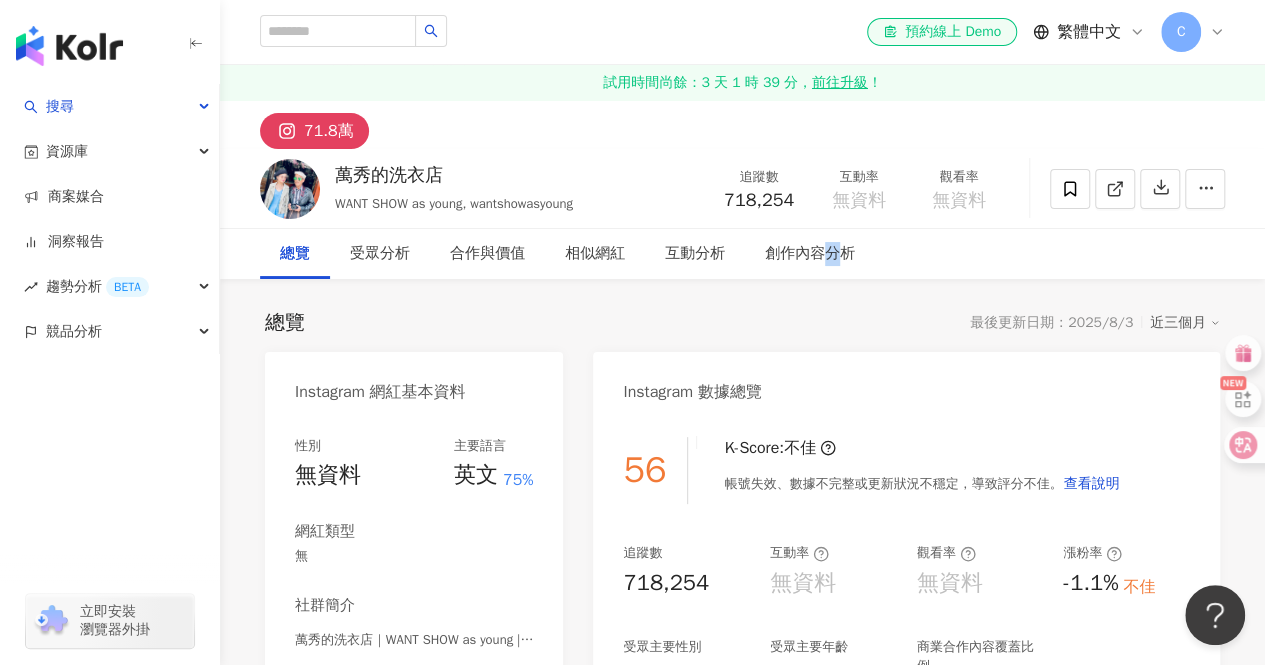 drag, startPoint x: 833, startPoint y: 275, endPoint x: 829, endPoint y: 263, distance: 12.649111 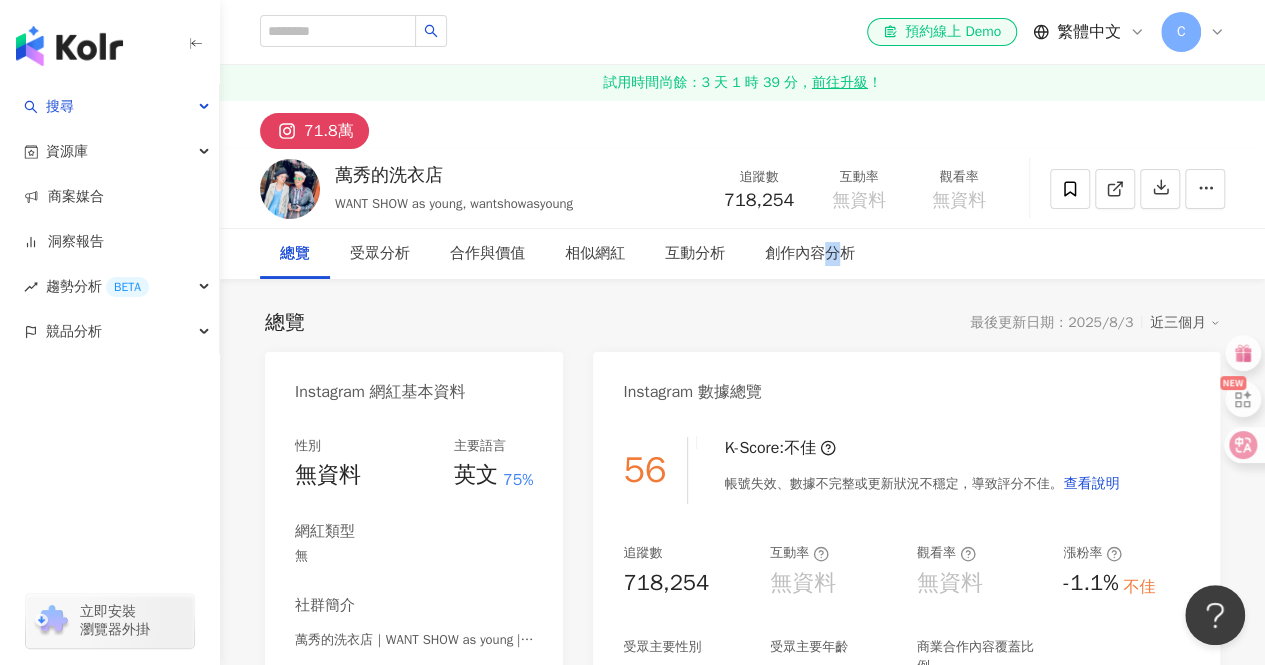 click on "創作內容分析" at bounding box center (810, 254) 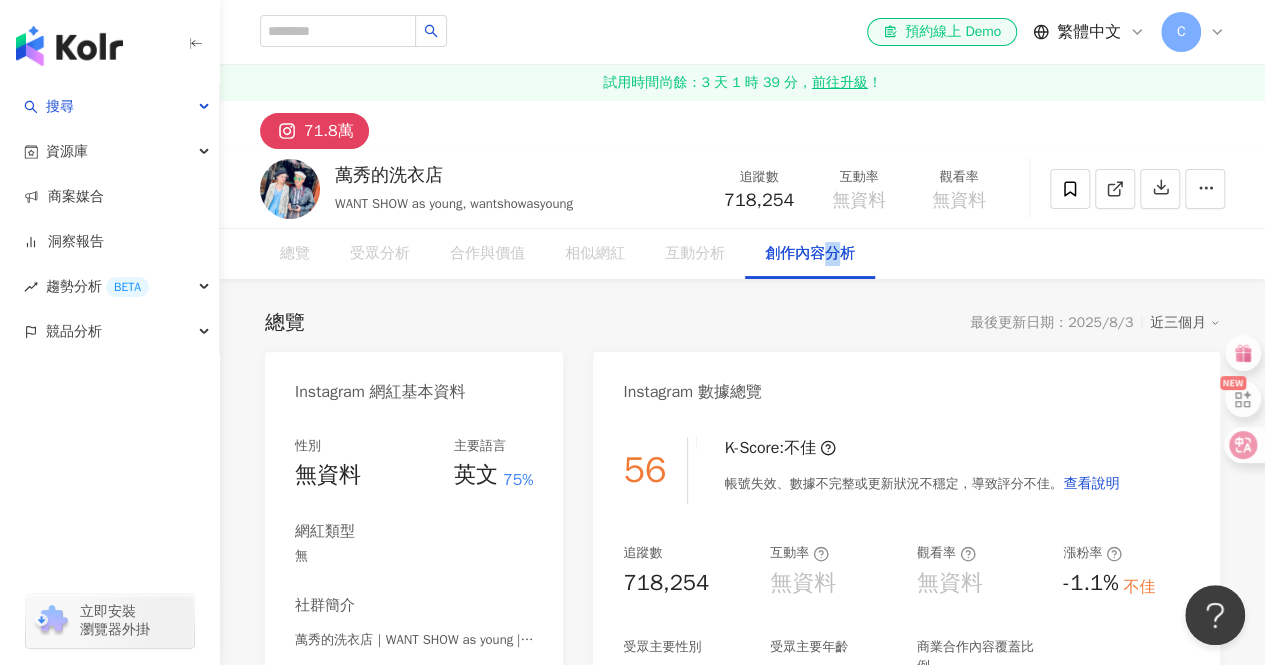 scroll, scrollTop: 5302, scrollLeft: 0, axis: vertical 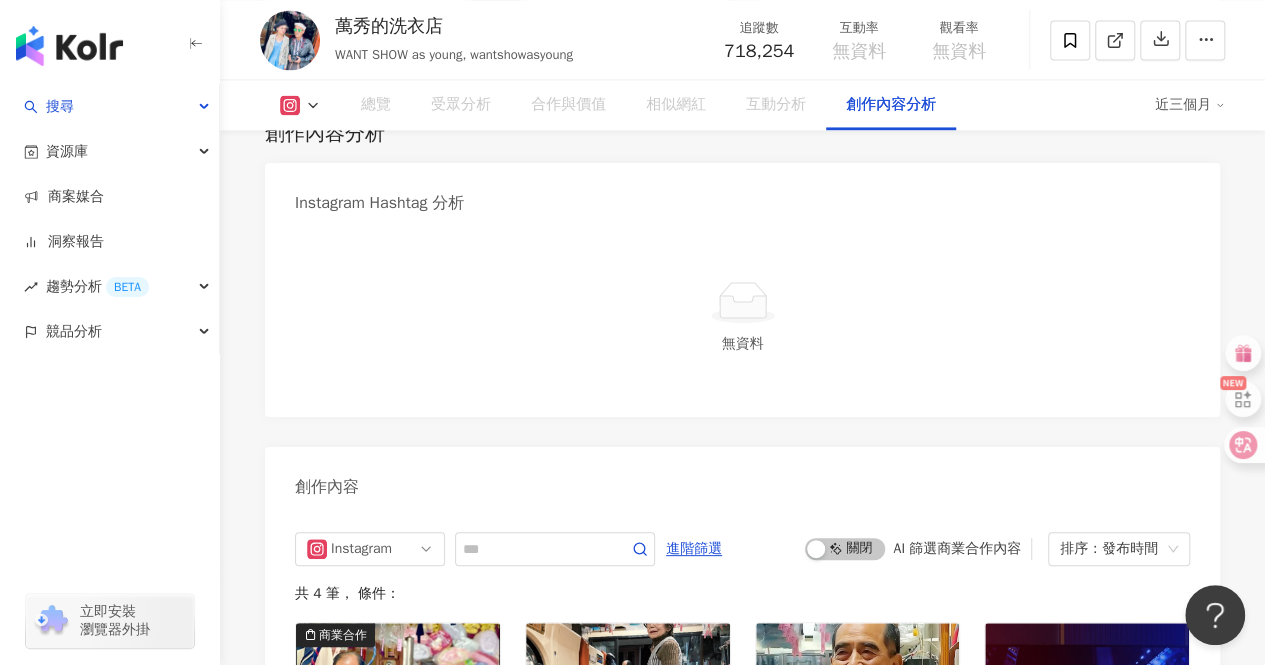 click on "無資料" at bounding box center [742, 322] 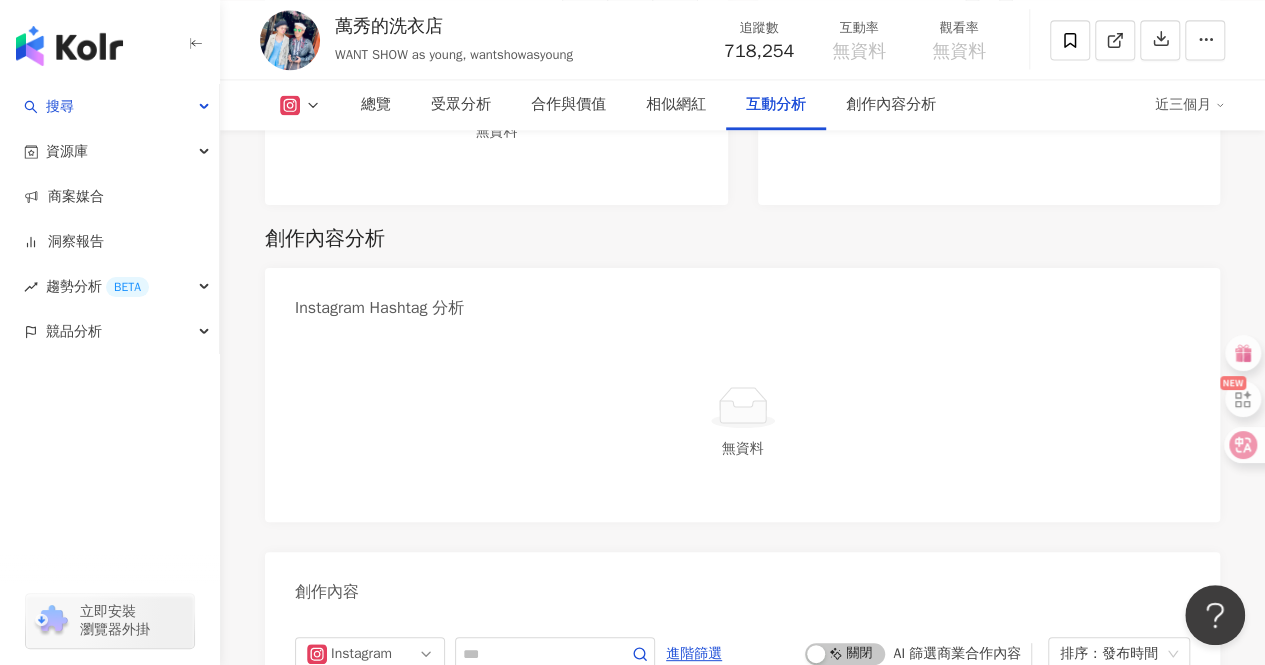 scroll, scrollTop: 5186, scrollLeft: 0, axis: vertical 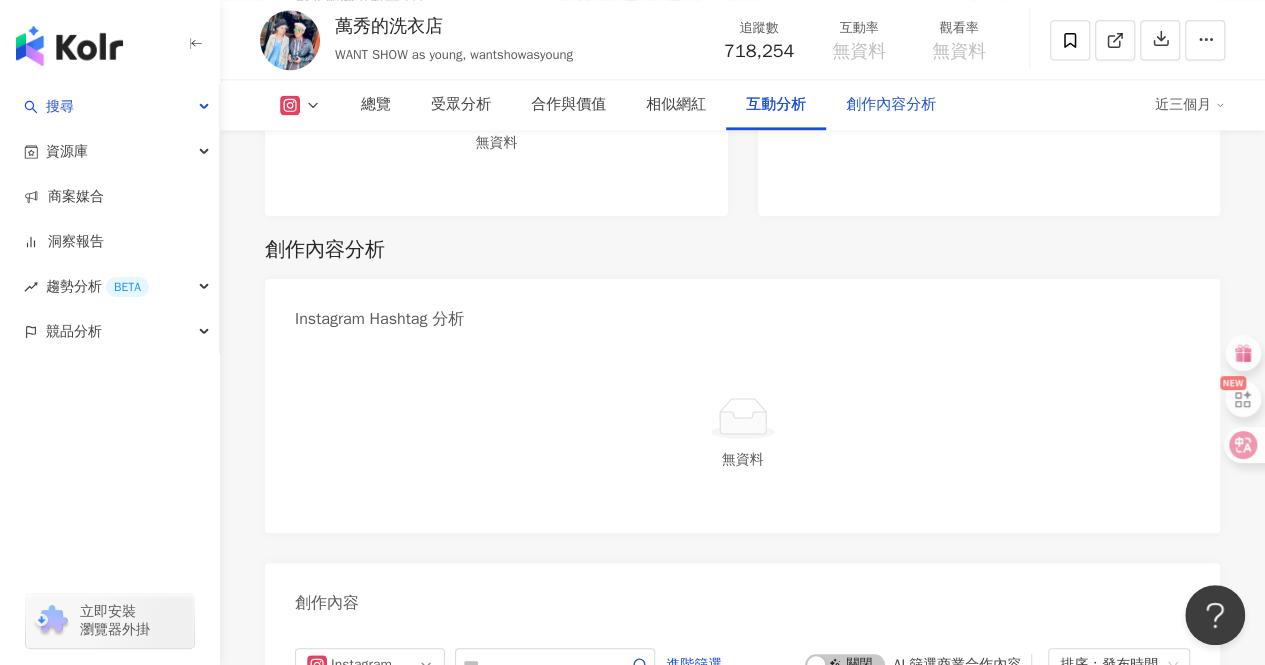click on "創作內容分析" at bounding box center (891, 105) 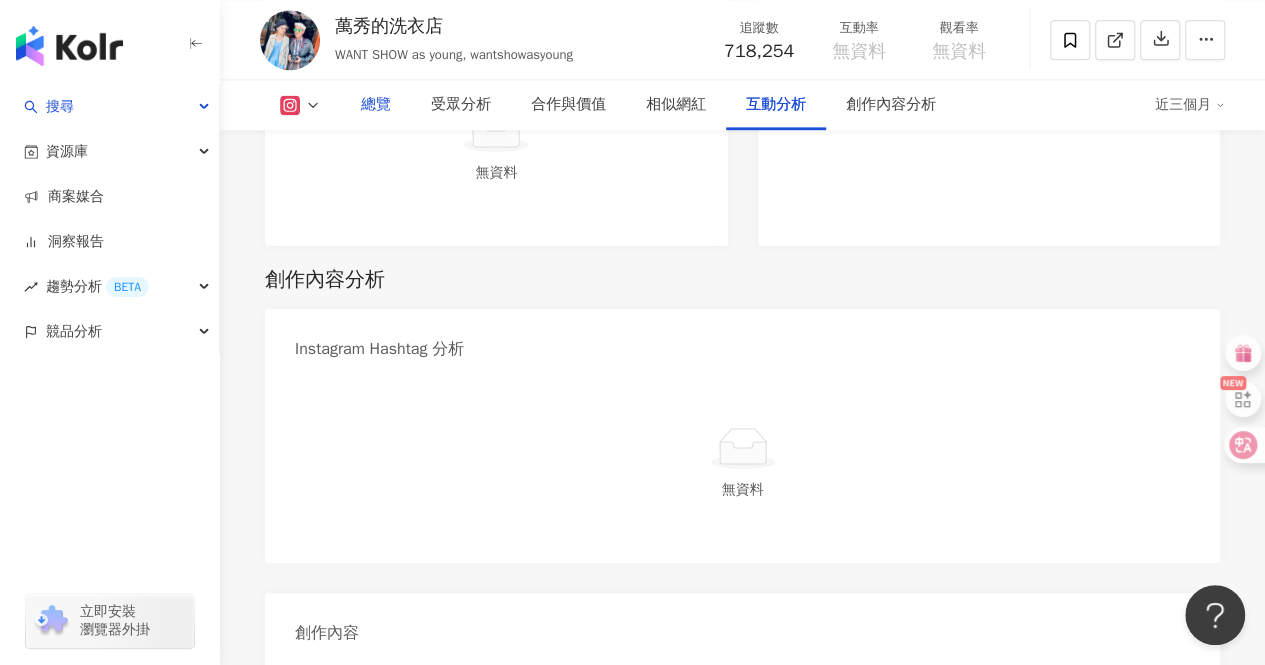 click on "總覽" at bounding box center (376, 105) 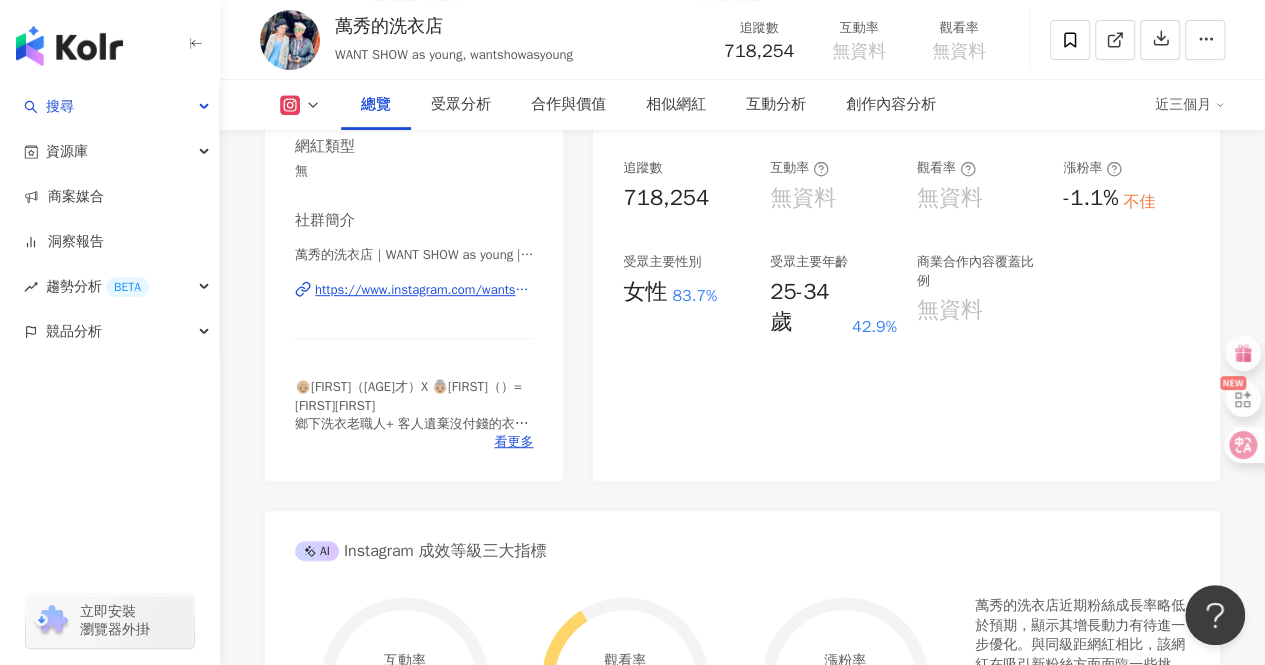 scroll, scrollTop: 386, scrollLeft: 0, axis: vertical 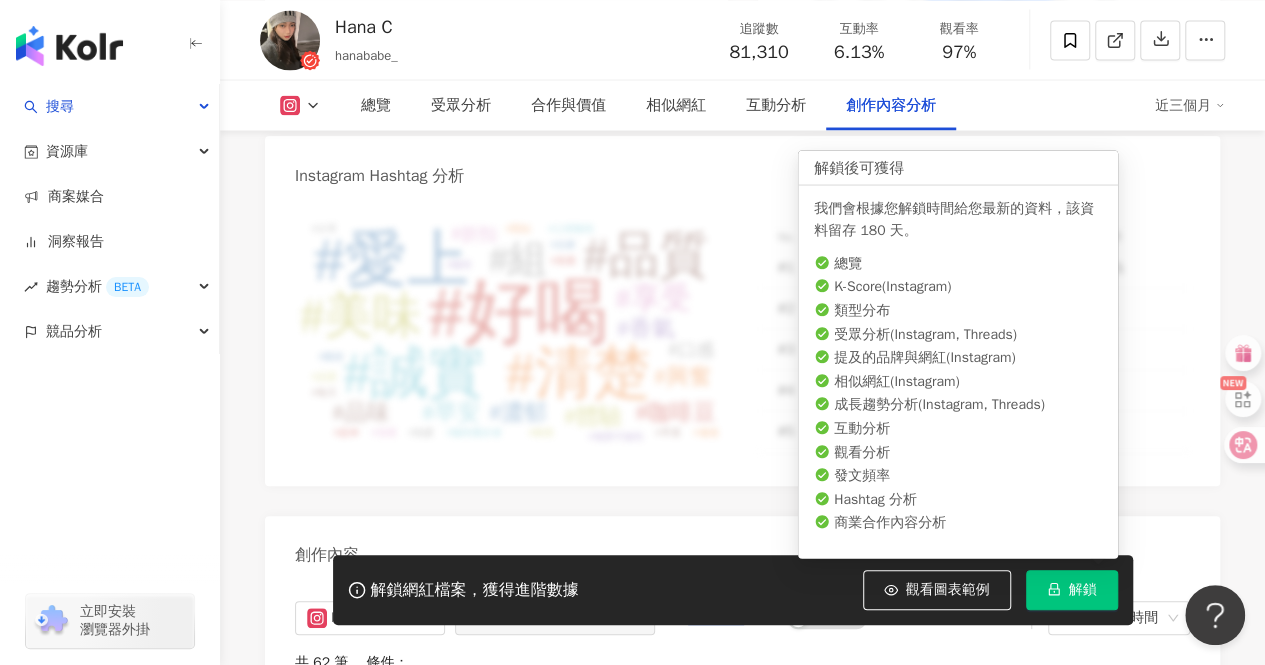 click on "解鎖" at bounding box center (1083, 590) 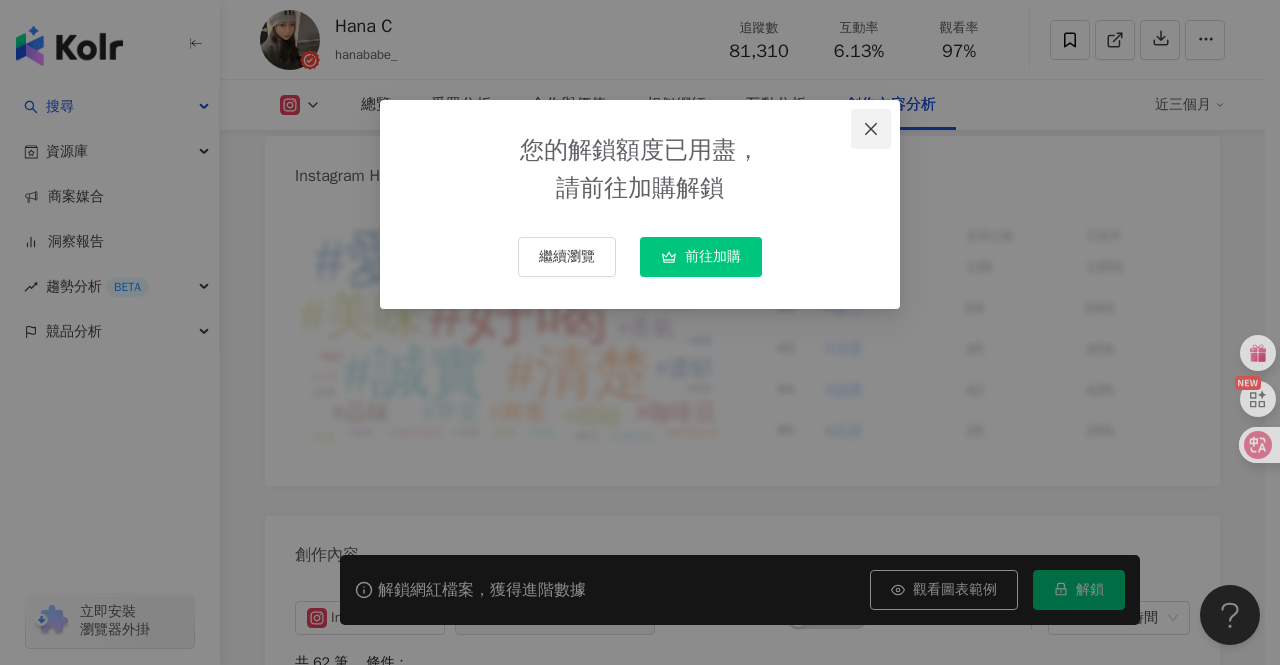 click 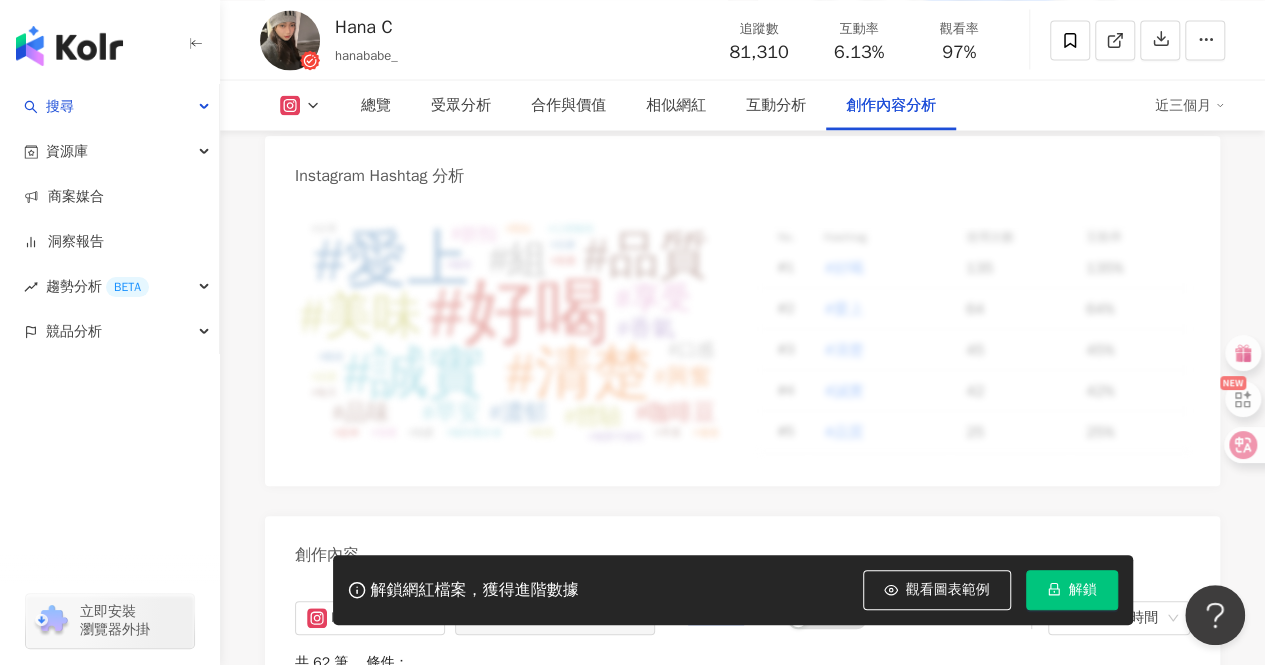 click on "解鎖" at bounding box center [1072, 590] 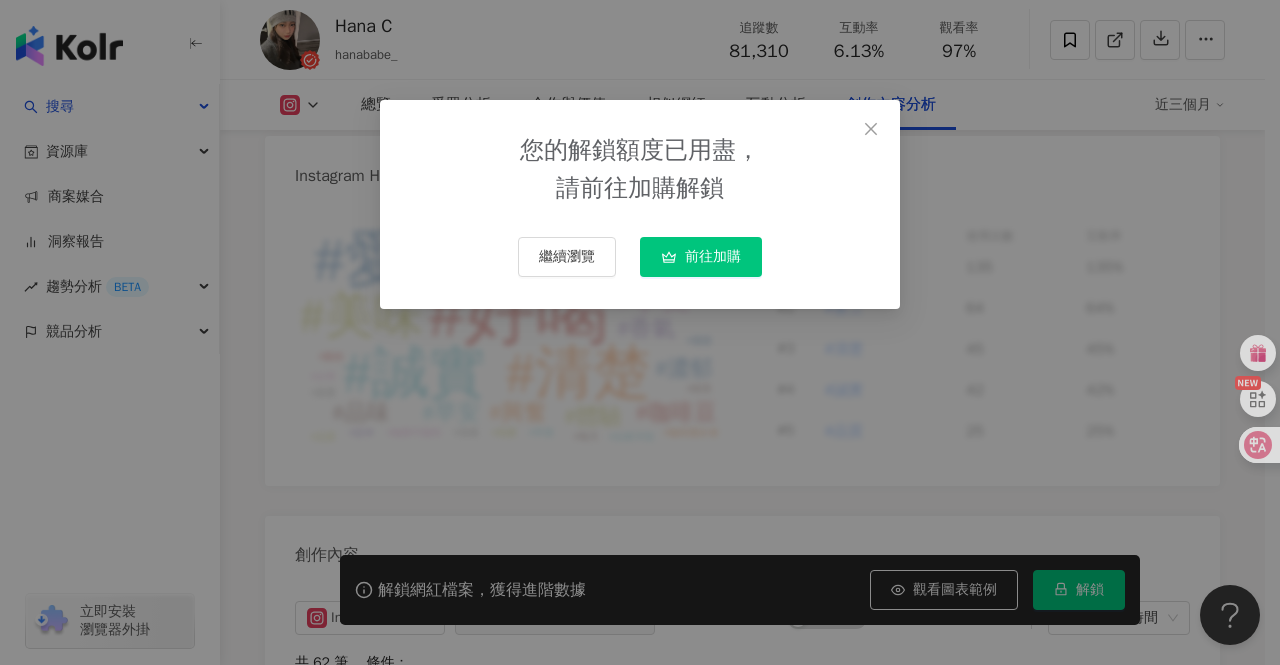 click on "前往加購" at bounding box center [713, 257] 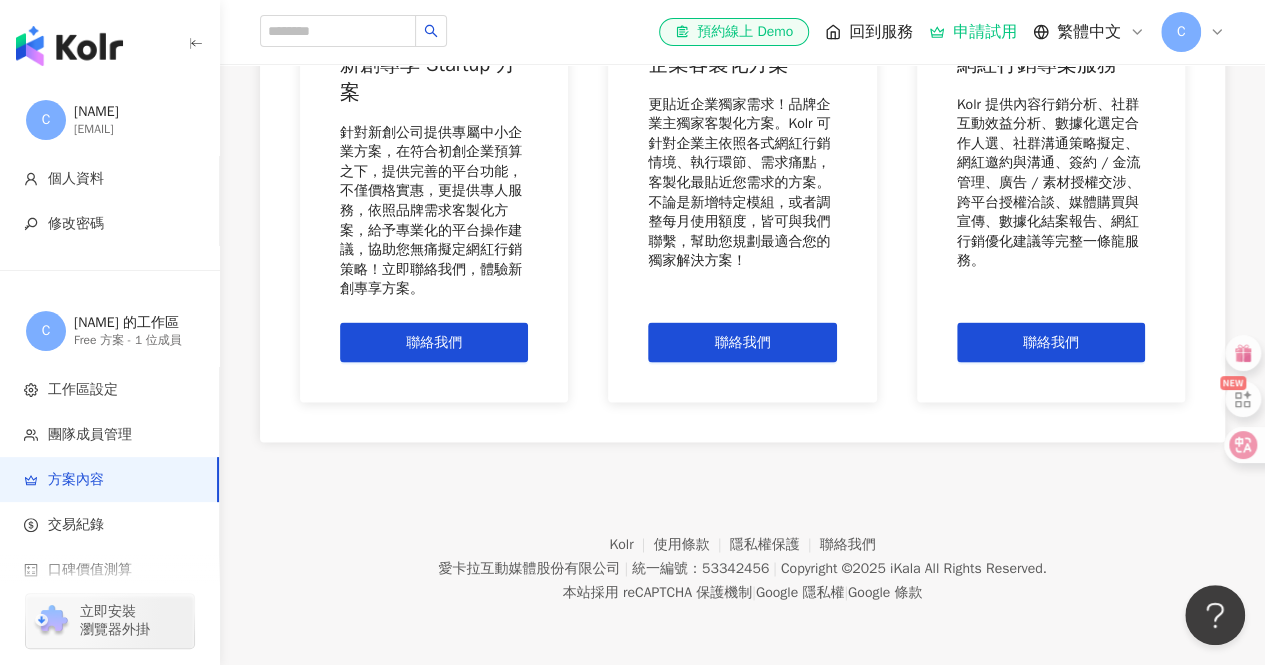 scroll, scrollTop: 0, scrollLeft: 0, axis: both 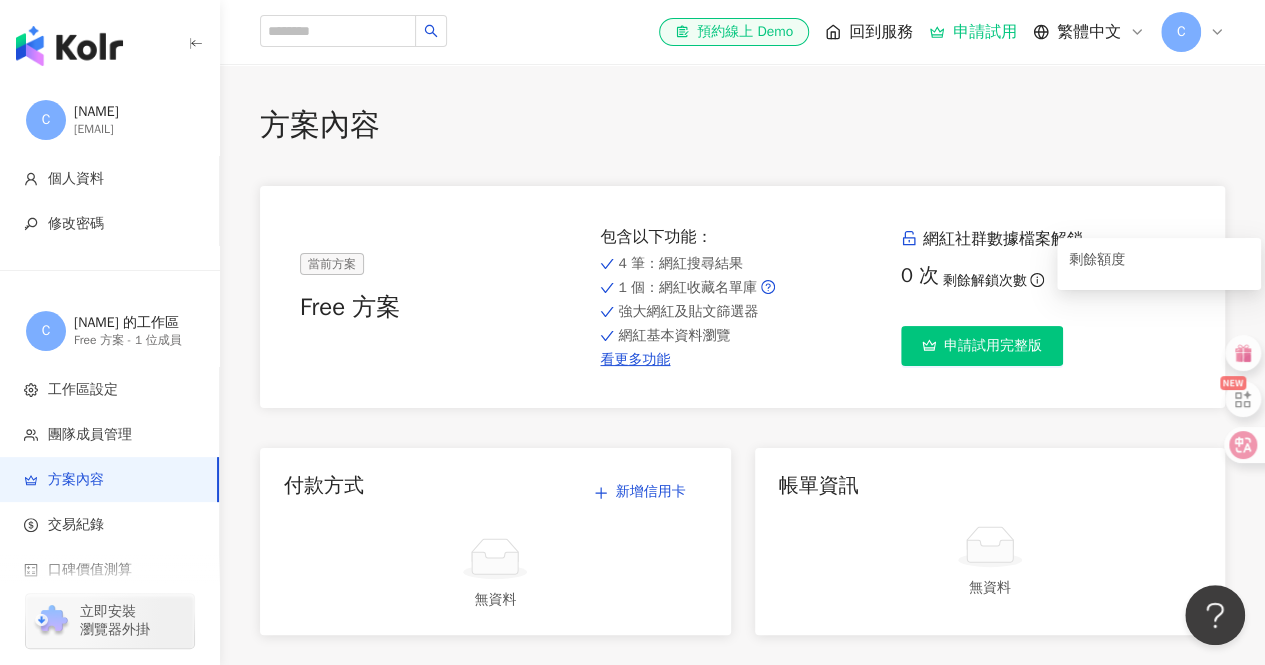 click 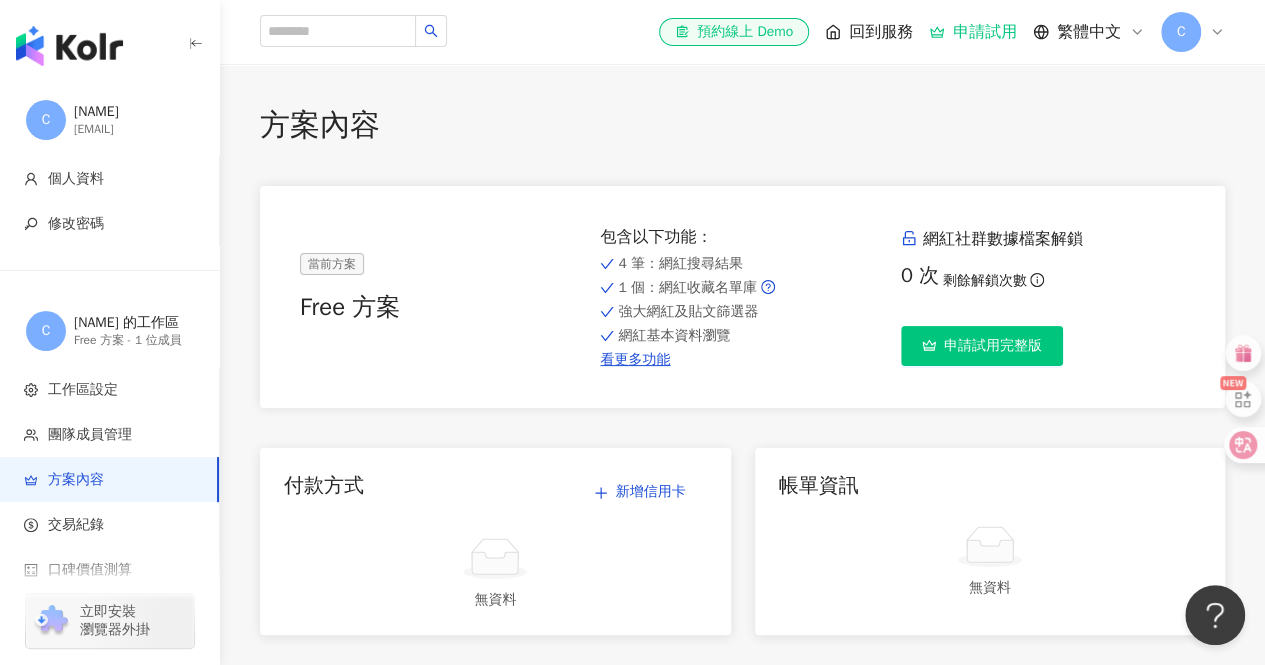 click on "網紅社群數據檔案解鎖" at bounding box center [1043, 239] 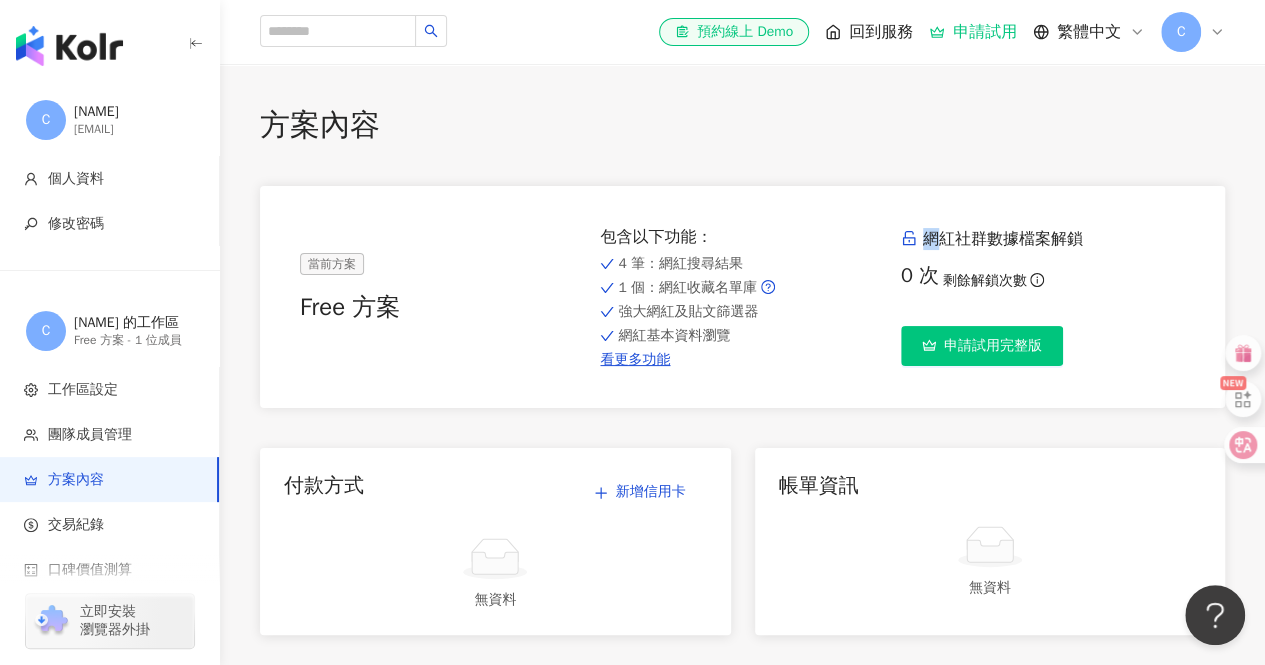 click on "網紅社群數據檔案解鎖" at bounding box center [1043, 239] 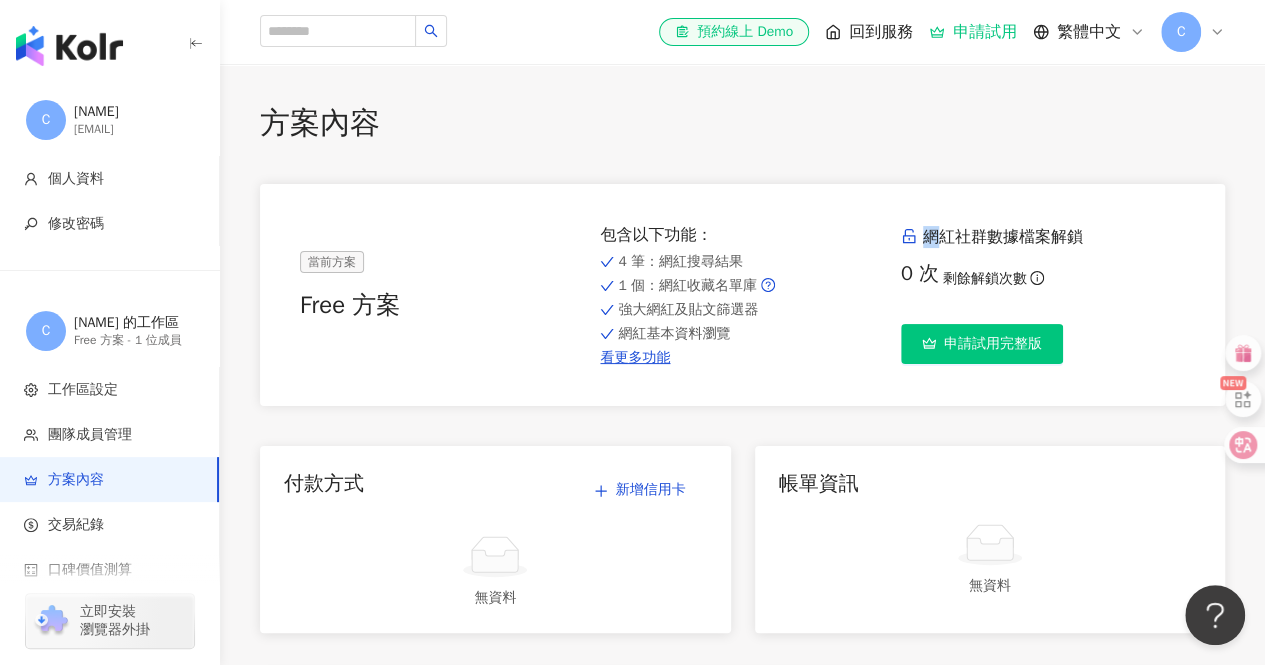 scroll, scrollTop: 0, scrollLeft: 0, axis: both 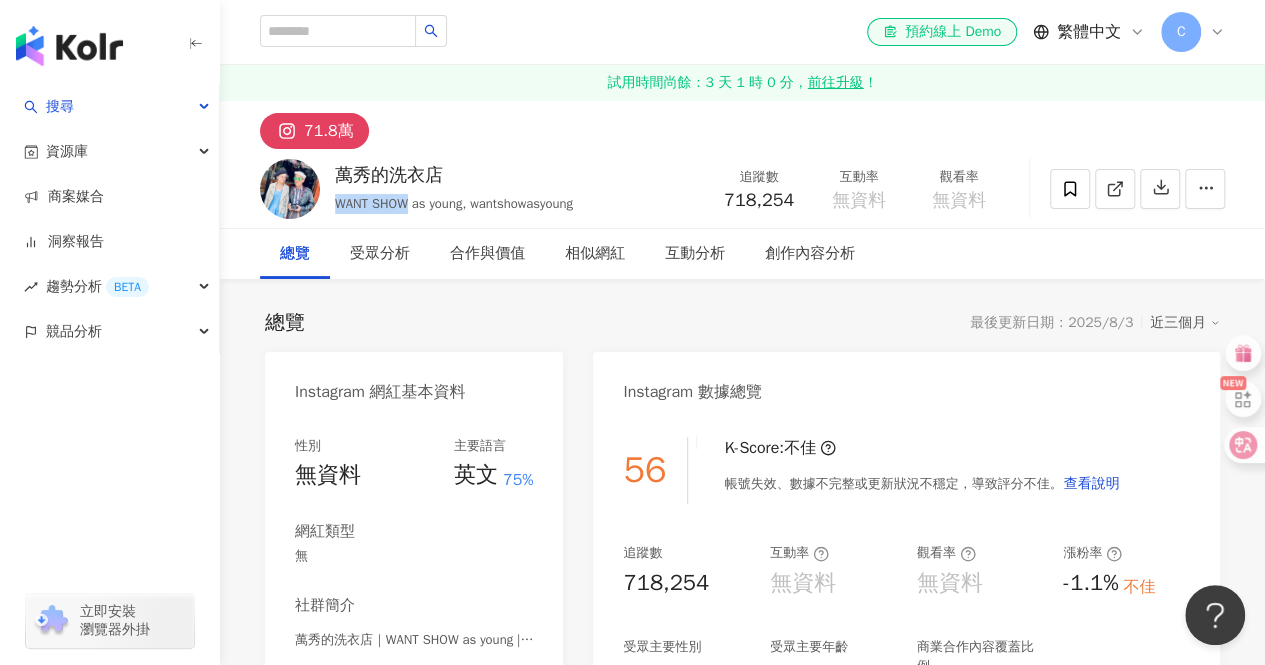 drag, startPoint x: 334, startPoint y: 203, endPoint x: 413, endPoint y: 201, distance: 79.025314 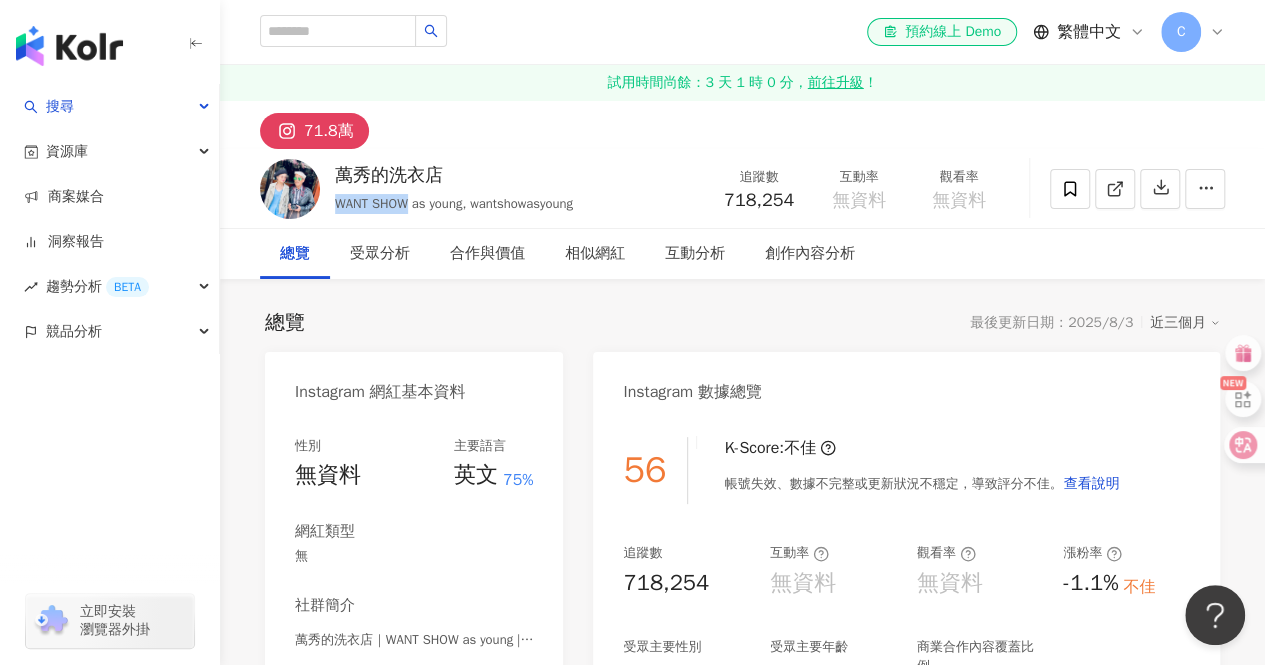 click on "萬秀的洗衣店 WANT SHOW as young, wantshowasyoung 追蹤數 718,254 互動率 無資料 觀看率 無資料" at bounding box center (742, 188) 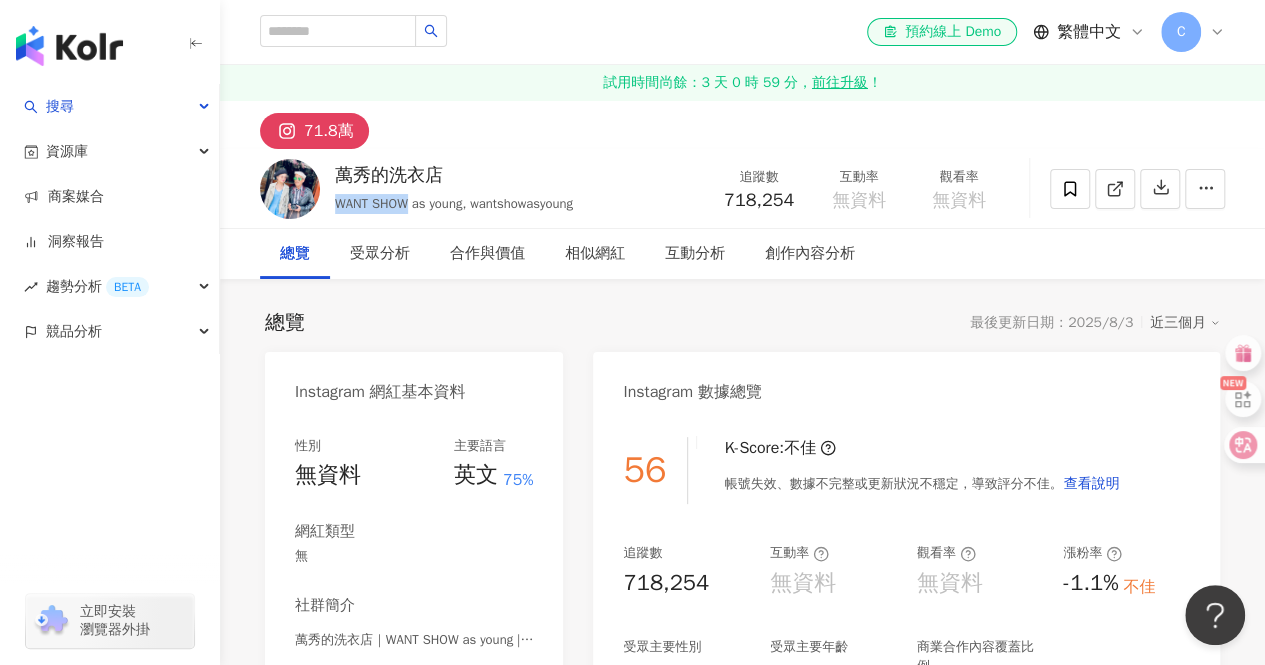 copy on "WANT SHOW" 